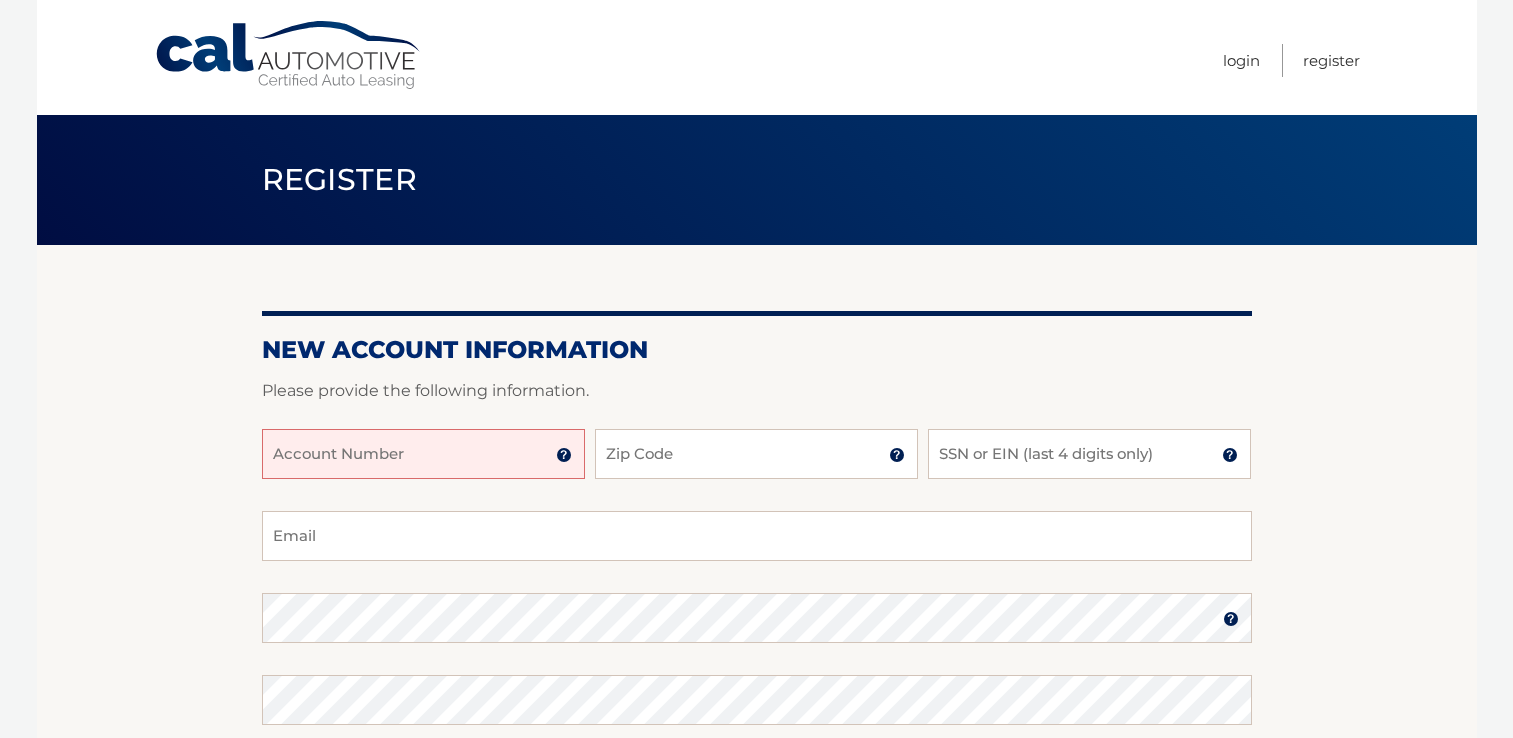 scroll, scrollTop: 0, scrollLeft: 0, axis: both 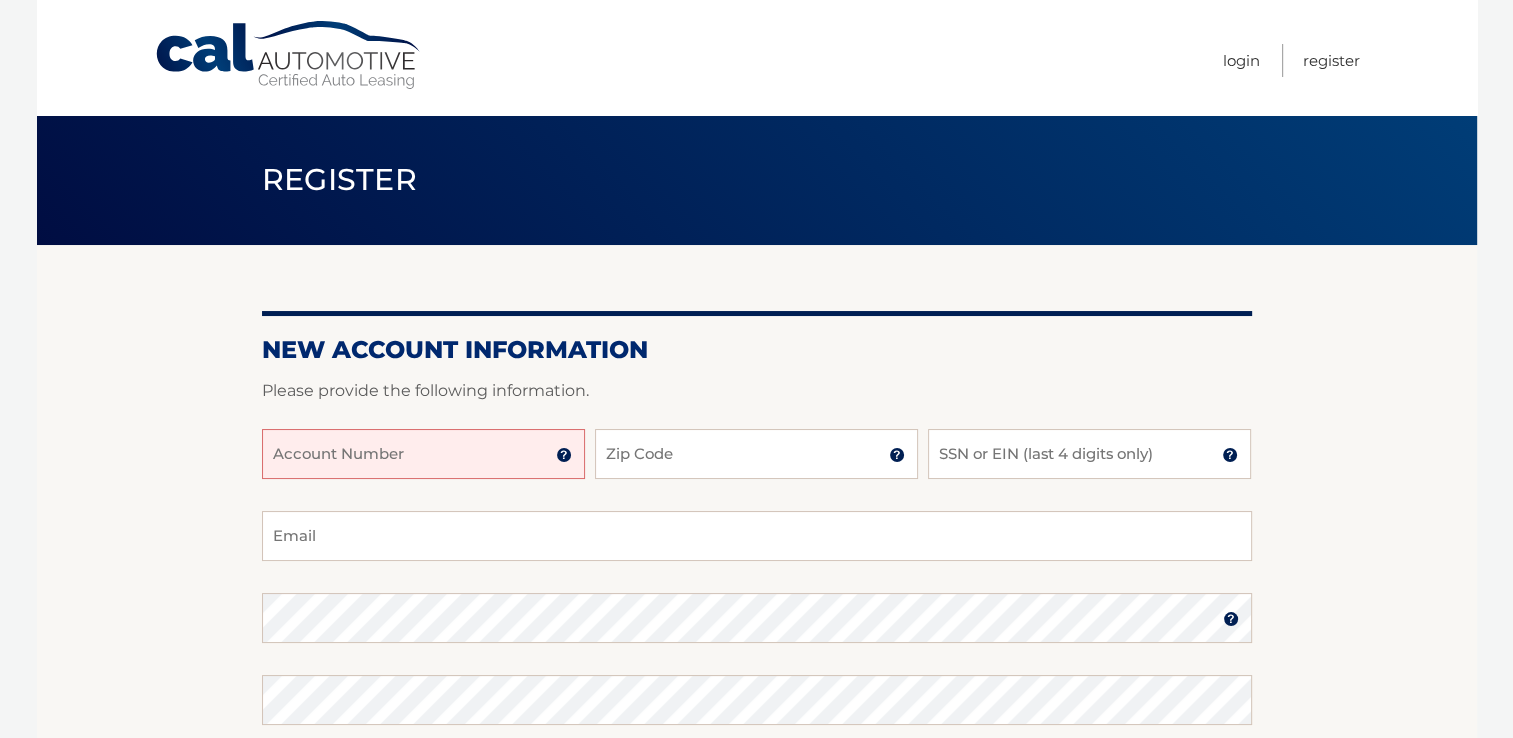 click on "Account Number" at bounding box center [423, 454] 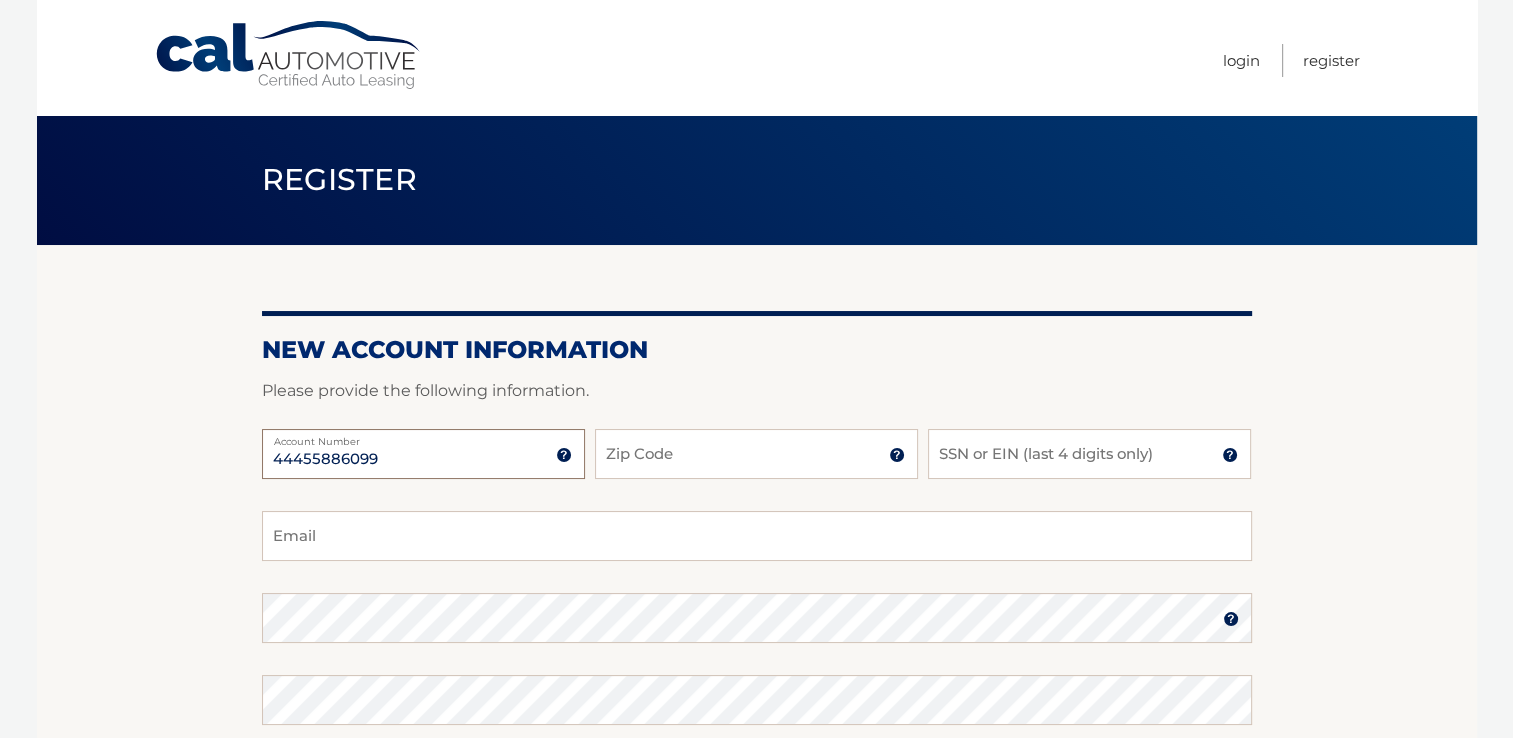 type on "44455886099" 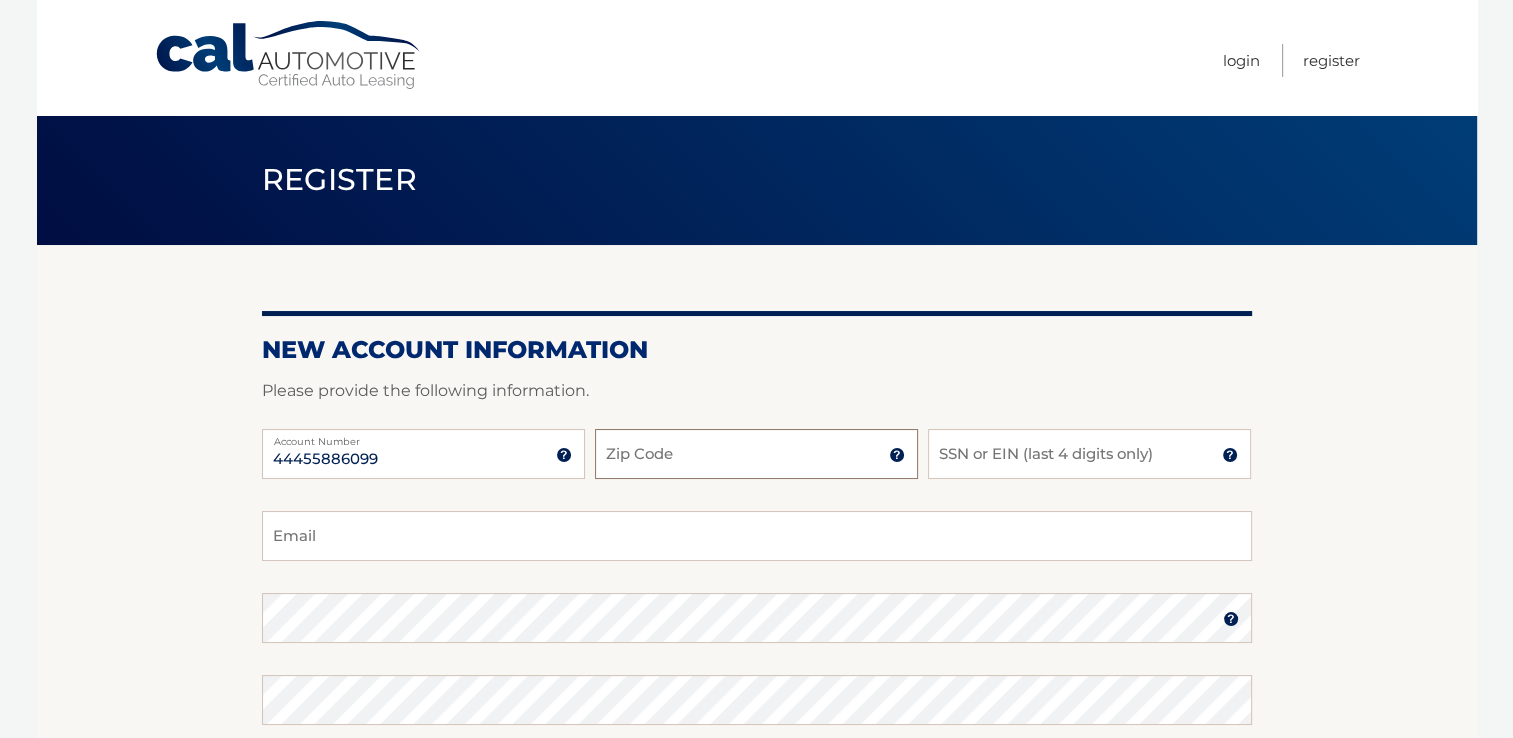 click on "Zip Code" at bounding box center (756, 454) 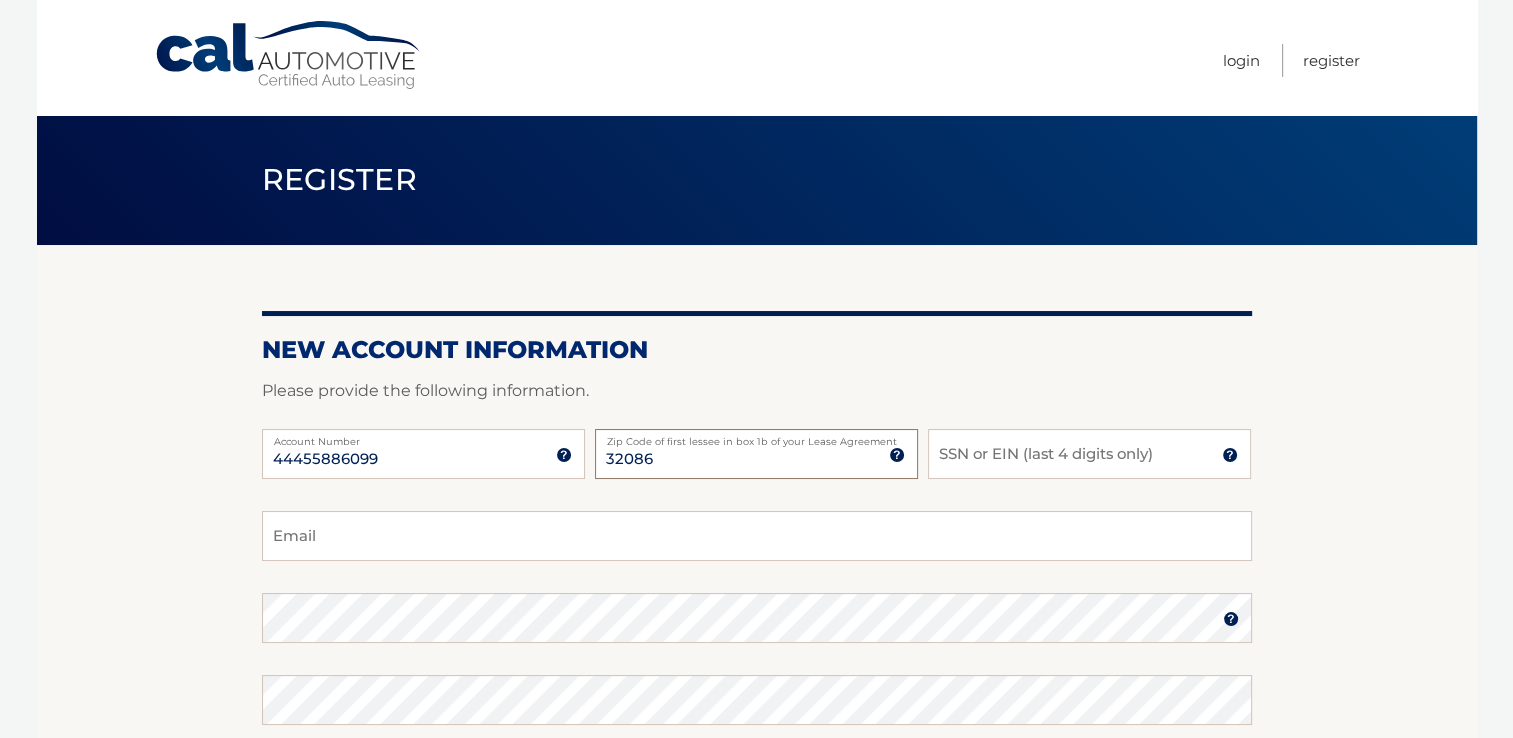 type on "32086" 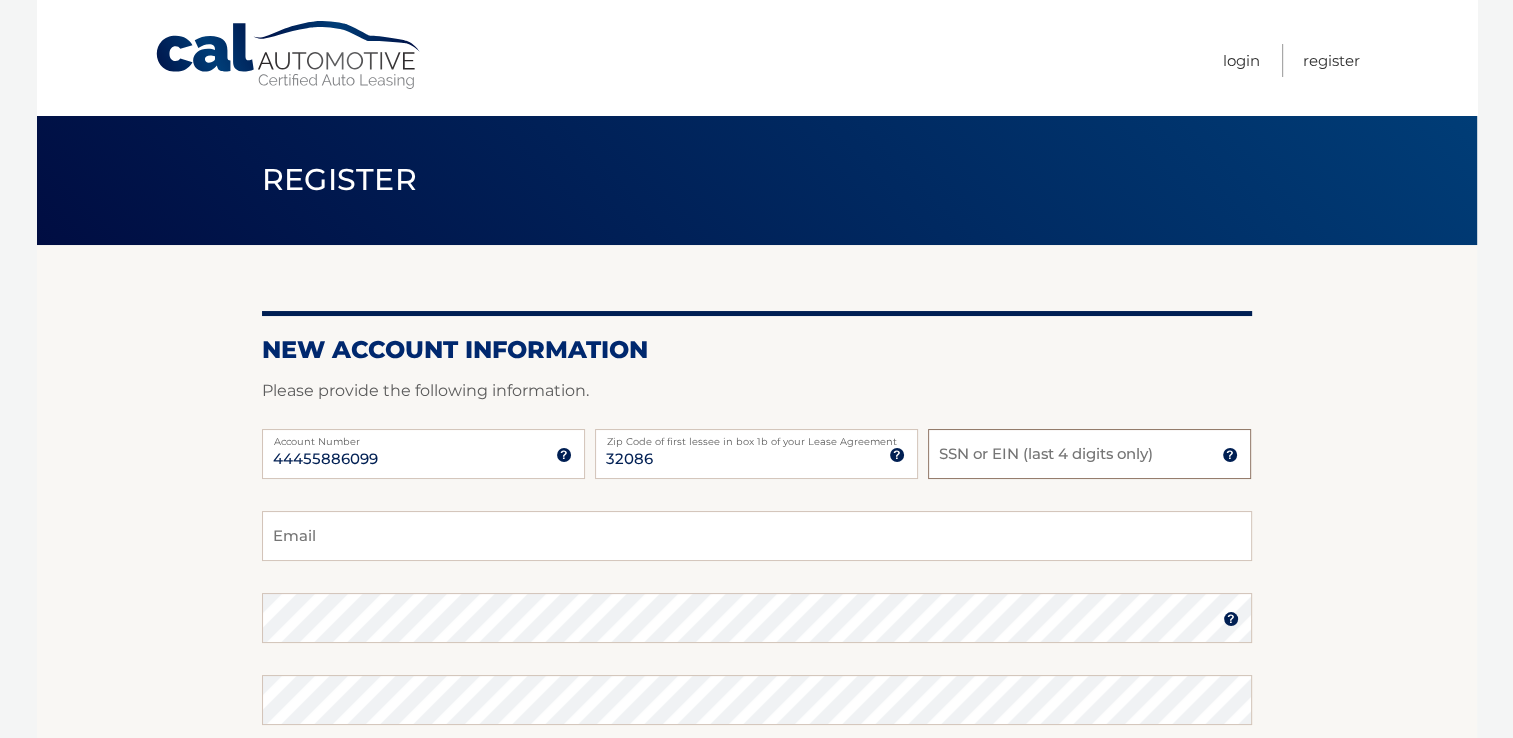 click on "SSN or EIN (last 4 digits only)" at bounding box center [1089, 454] 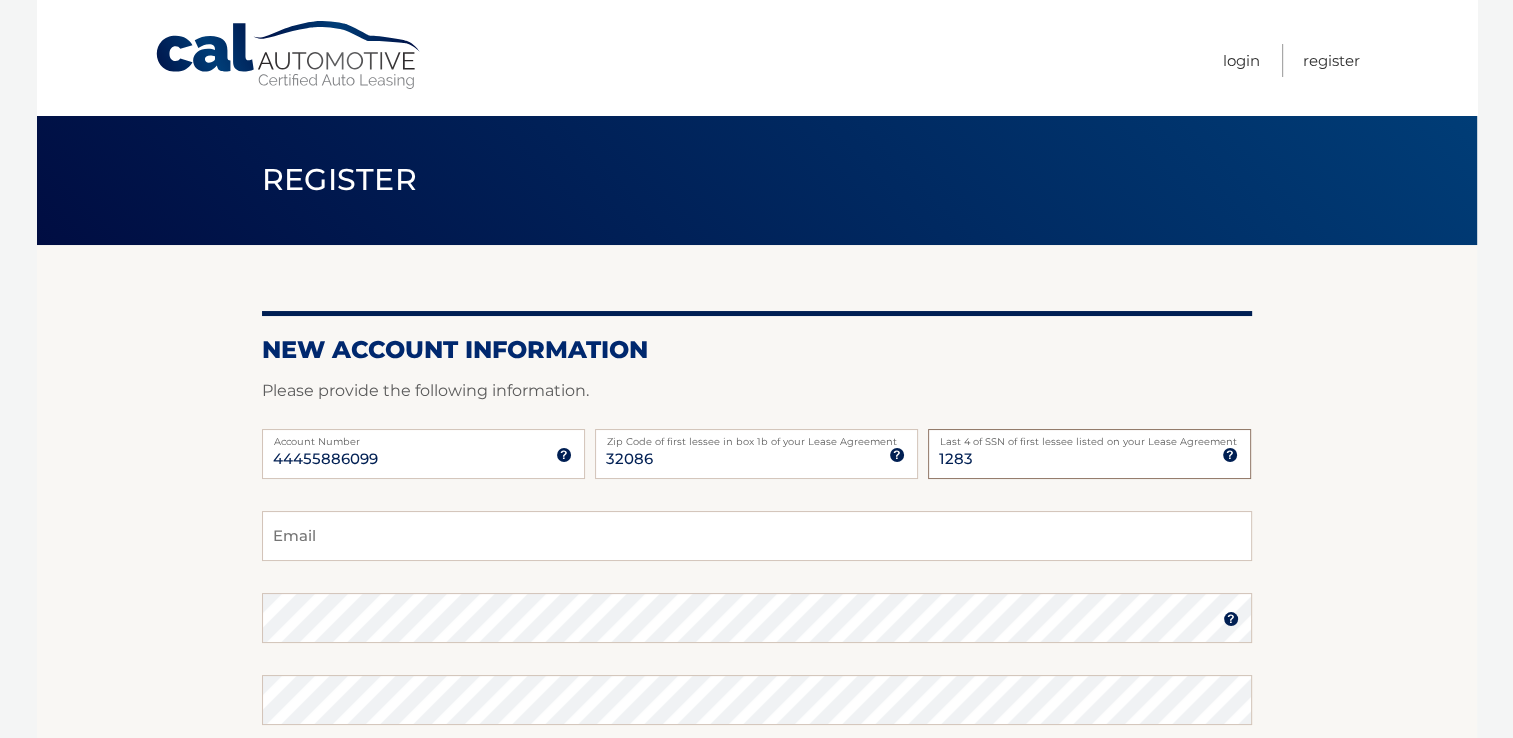 type on "1283" 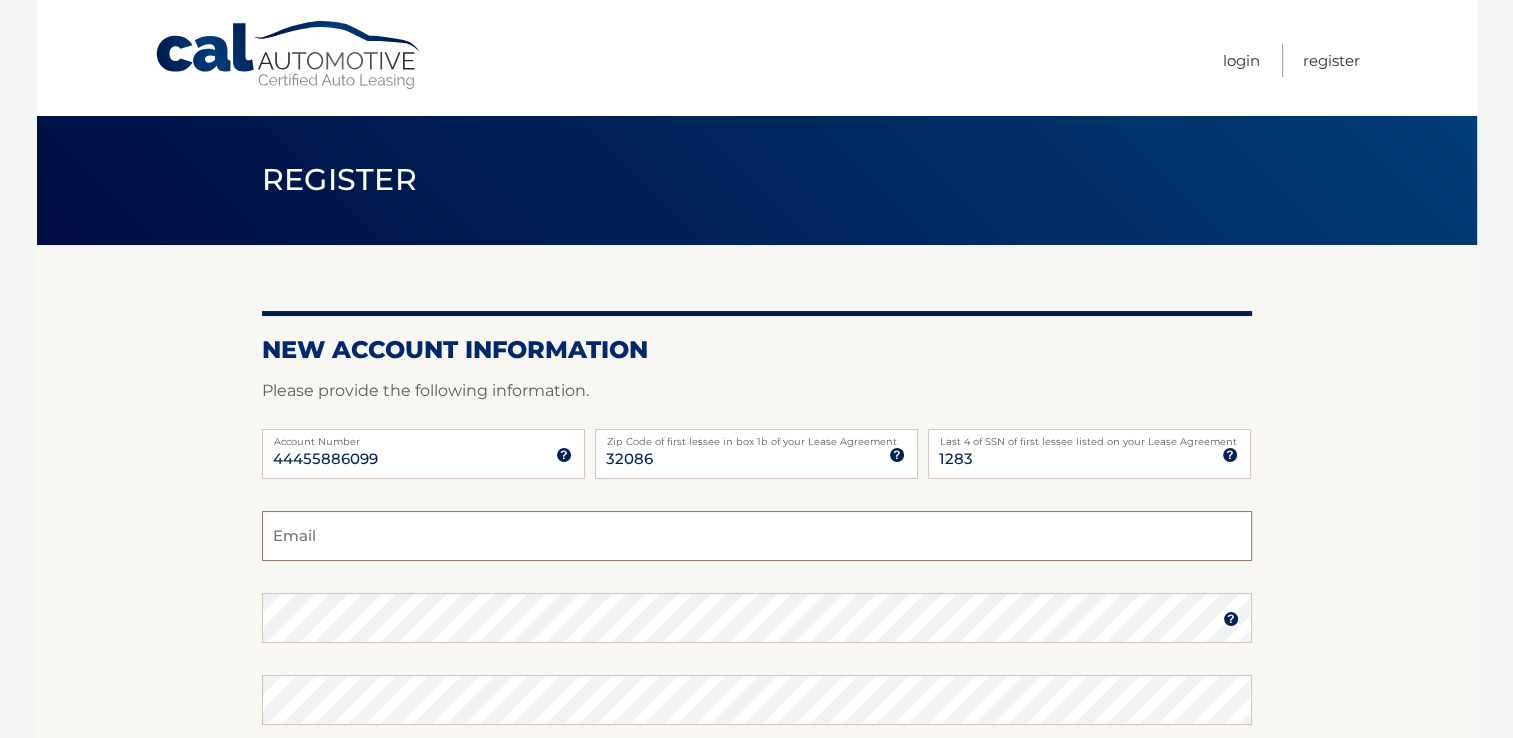 click on "Email" at bounding box center (757, 536) 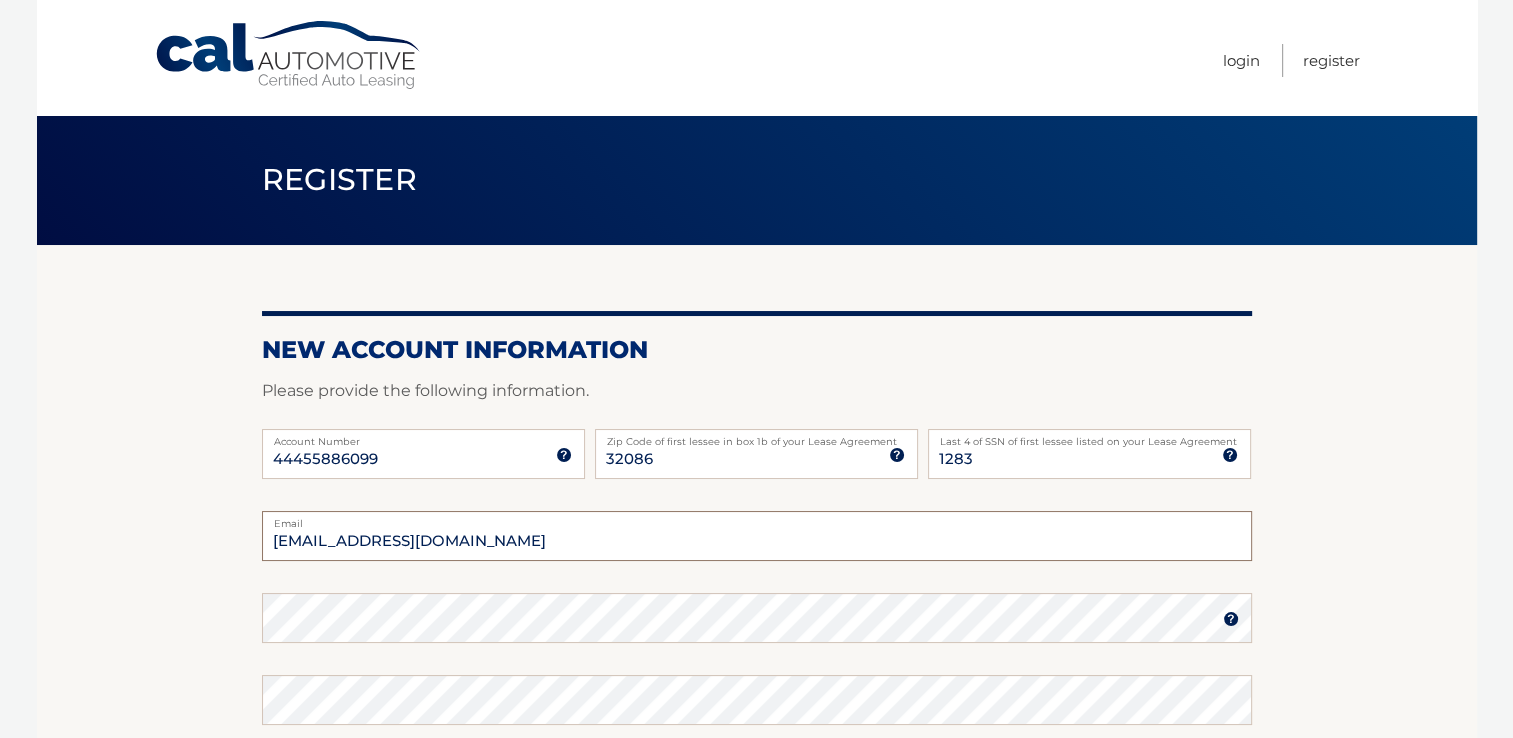 type on "matt.328@hotmail.com" 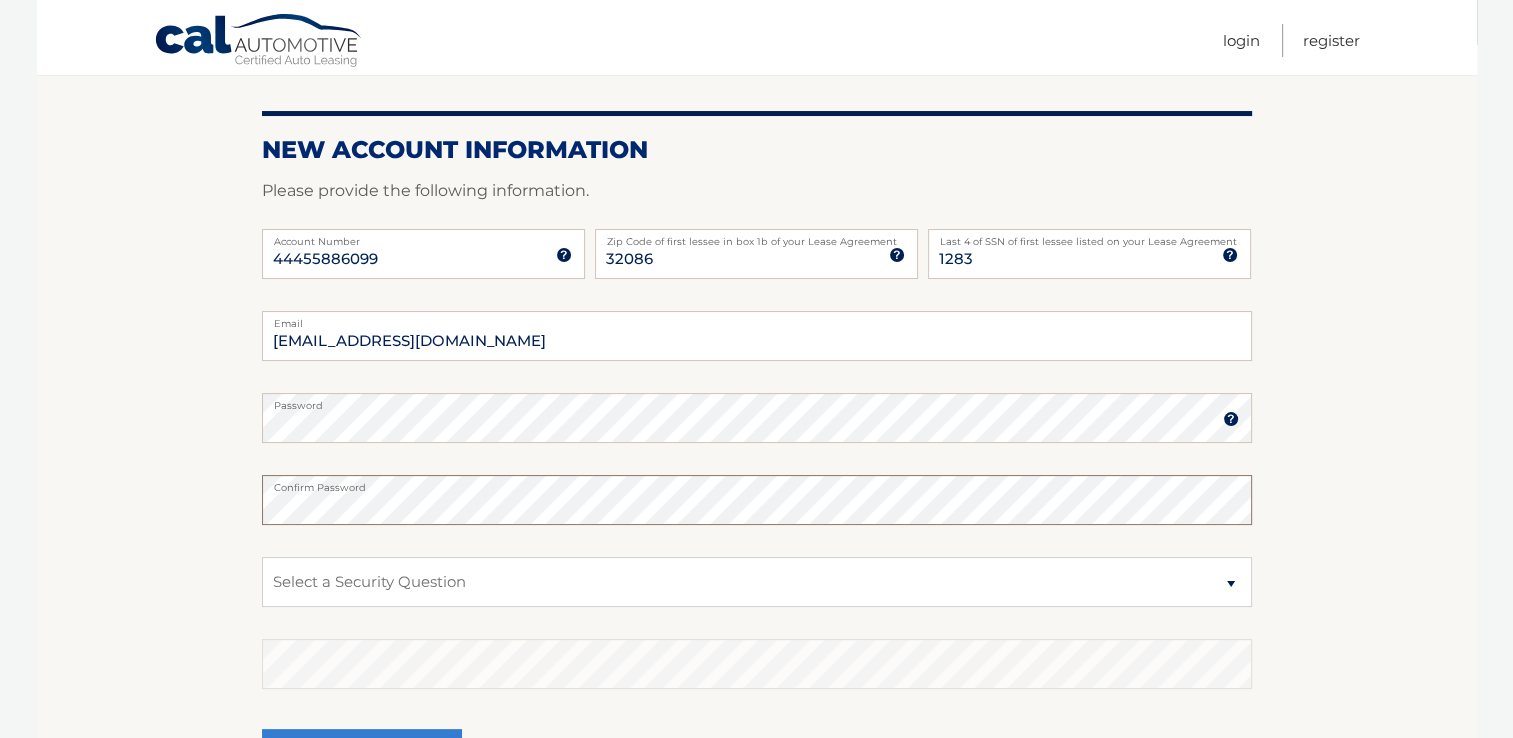 scroll, scrollTop: 300, scrollLeft: 0, axis: vertical 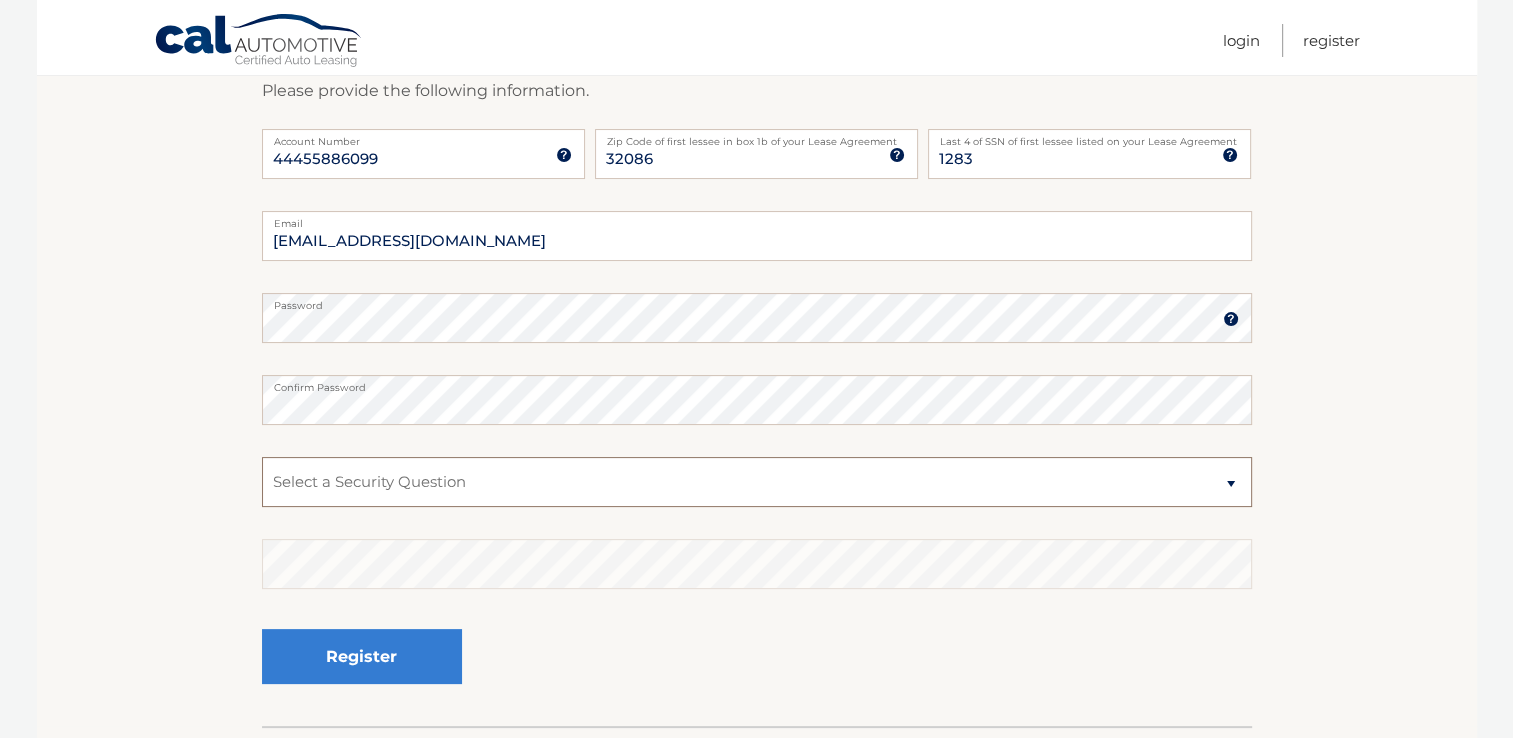 click on "Select a Security Question
What was the name of your elementary school?
What is your mother’s maiden name?
What street did you live on in the third grade?
In what city or town was your first job?
What was your childhood phone number including area code? (e.g., 000-000-0000)" at bounding box center [757, 482] 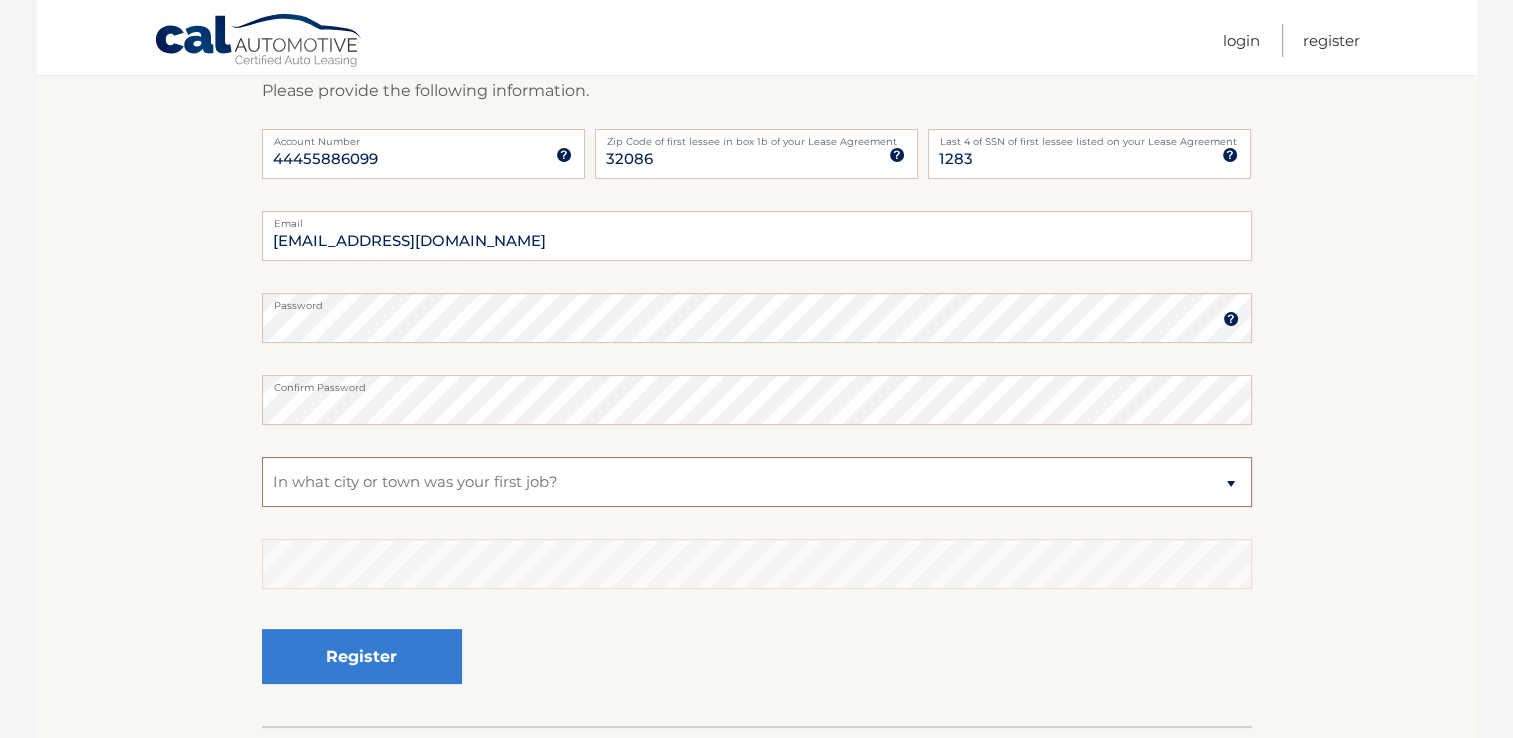 click on "Select a Security Question
What was the name of your elementary school?
What is your mother’s maiden name?
What street did you live on in the third grade?
In what city or town was your first job?
What was your childhood phone number including area code? (e.g., 000-000-0000)" at bounding box center (757, 482) 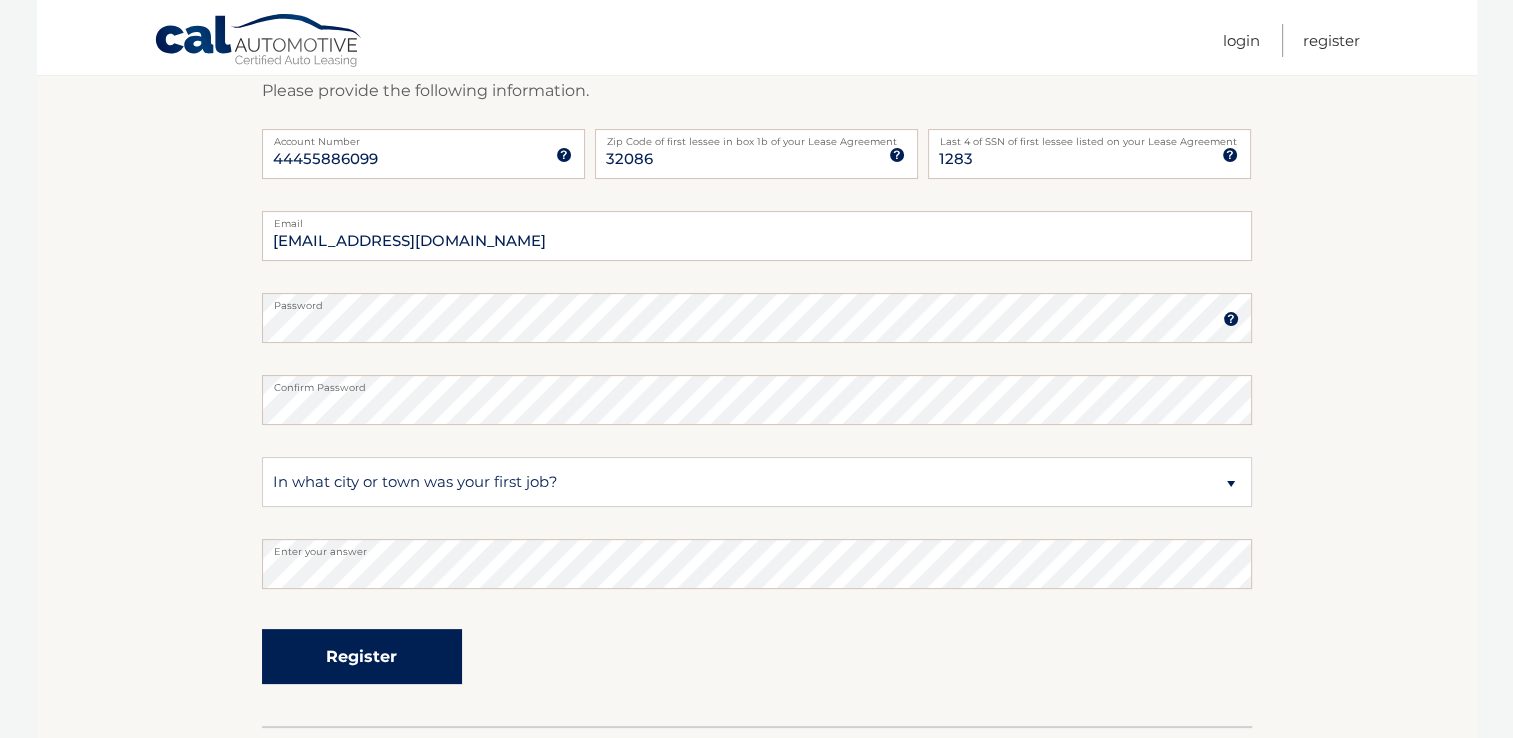 click on "Register" at bounding box center [362, 656] 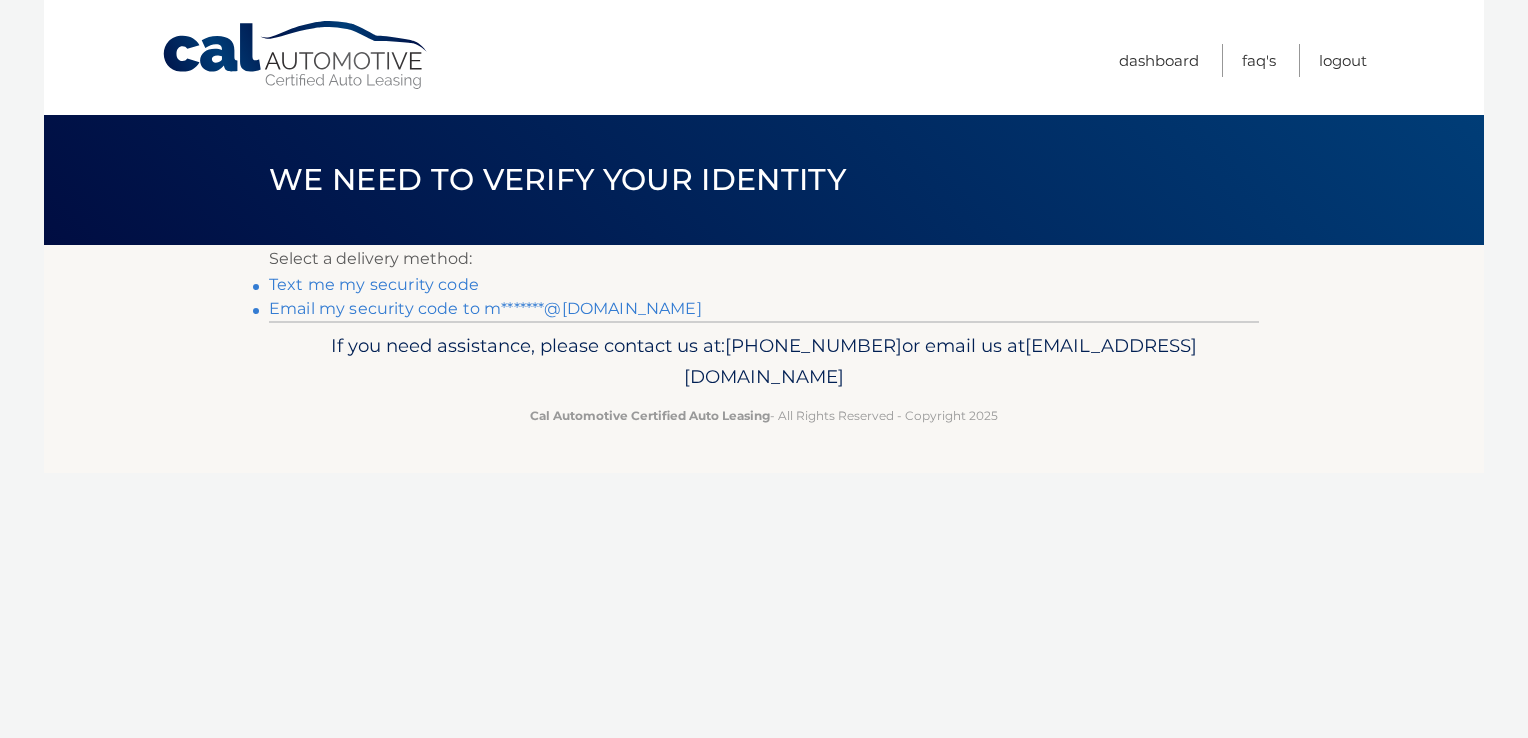 scroll, scrollTop: 0, scrollLeft: 0, axis: both 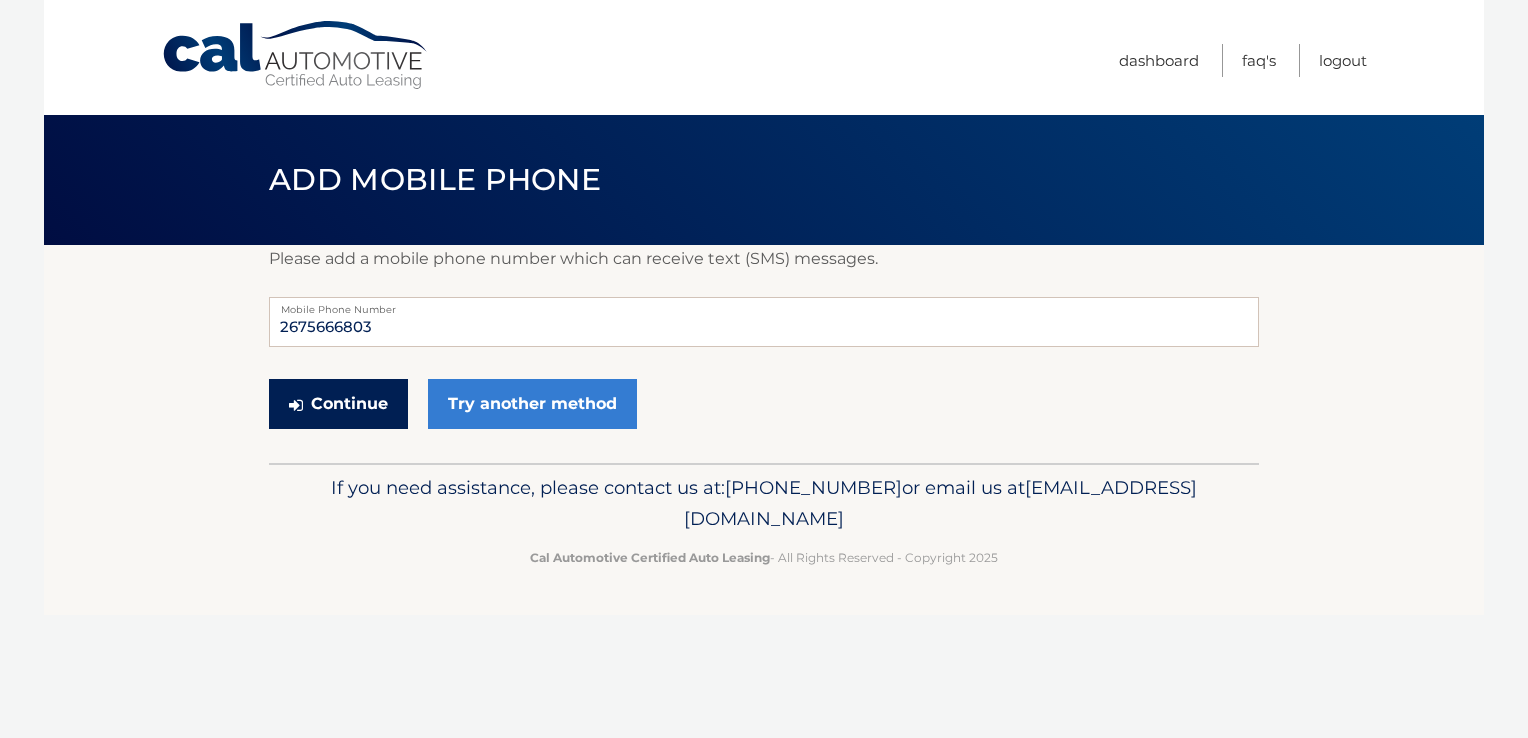 click on "Continue" at bounding box center (338, 404) 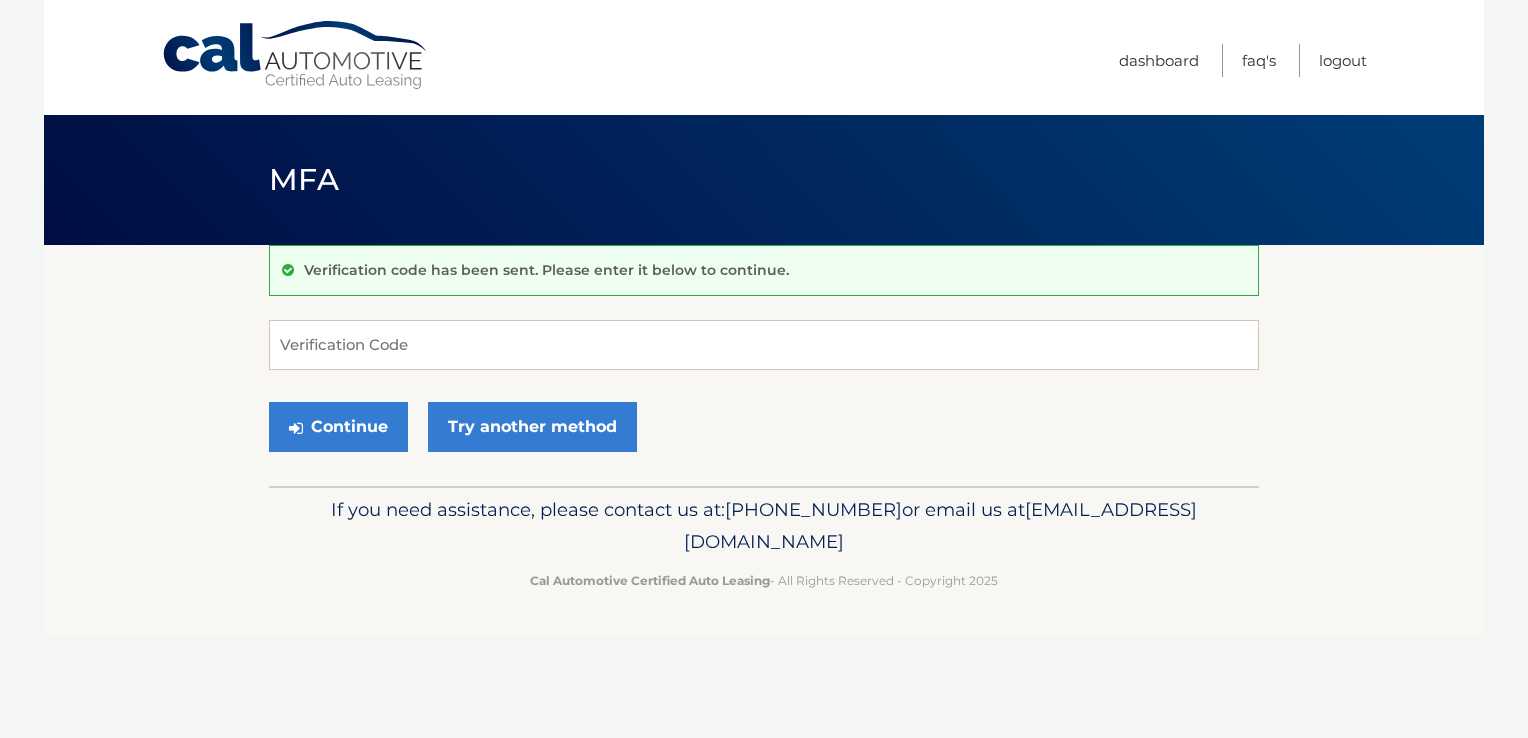 scroll, scrollTop: 0, scrollLeft: 0, axis: both 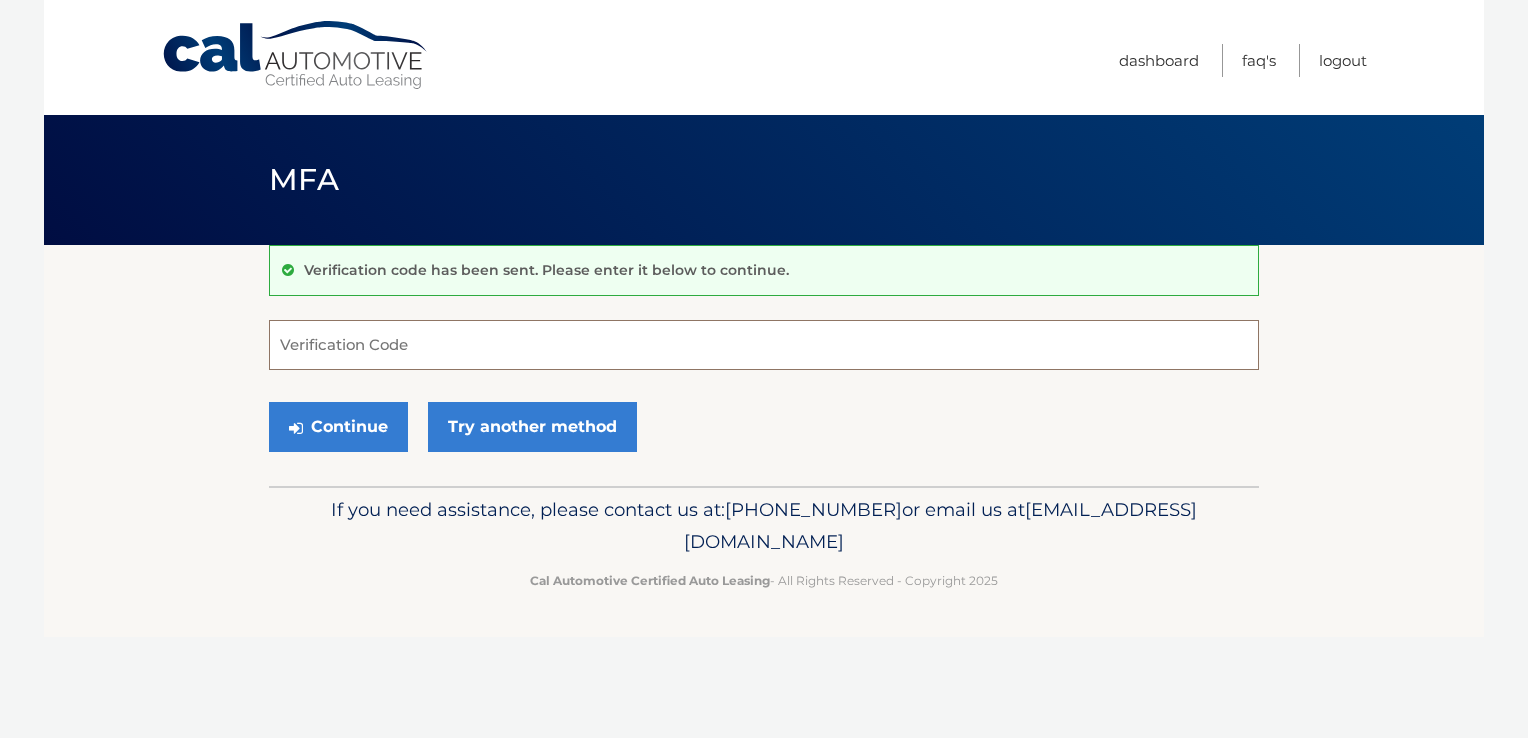 click on "Verification Code" at bounding box center [764, 345] 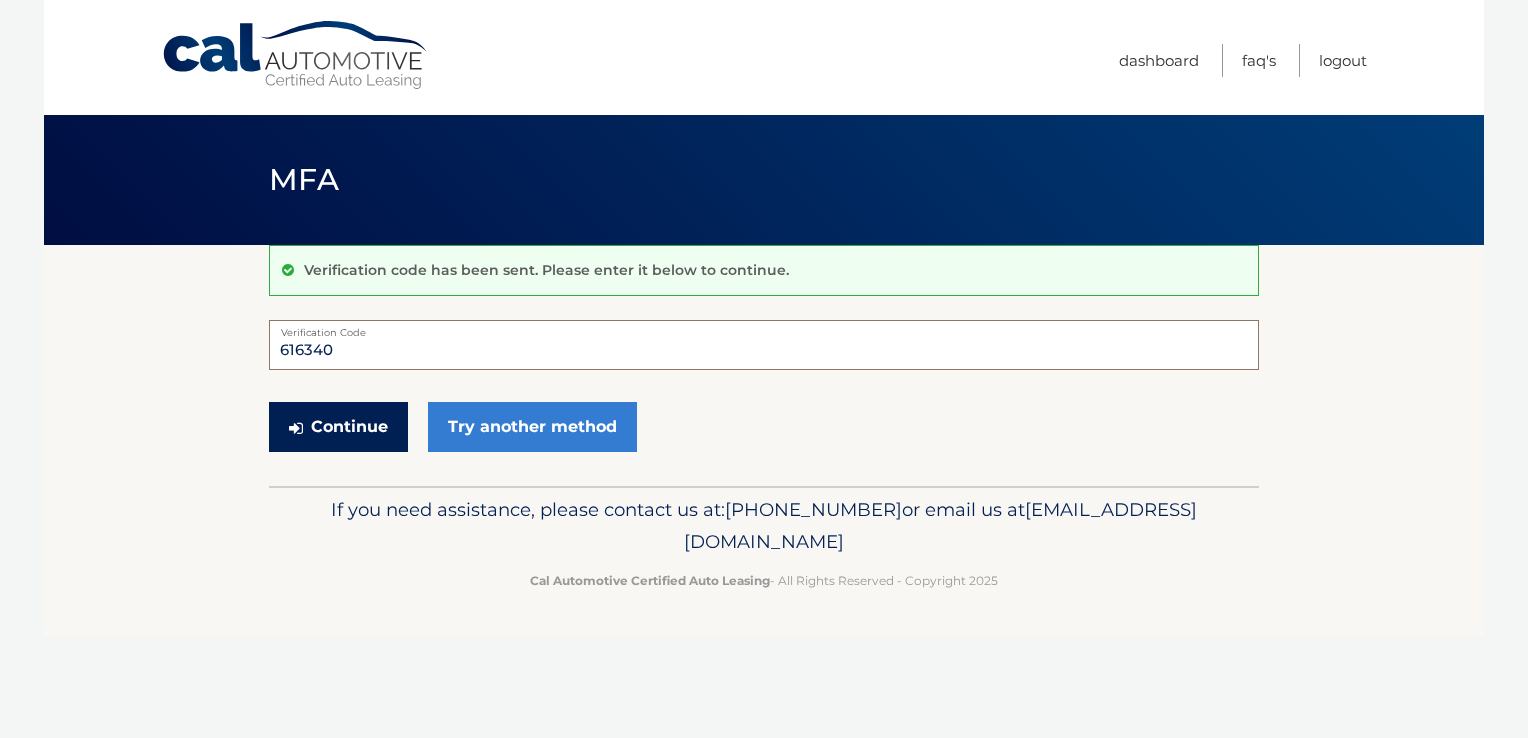 type on "616340" 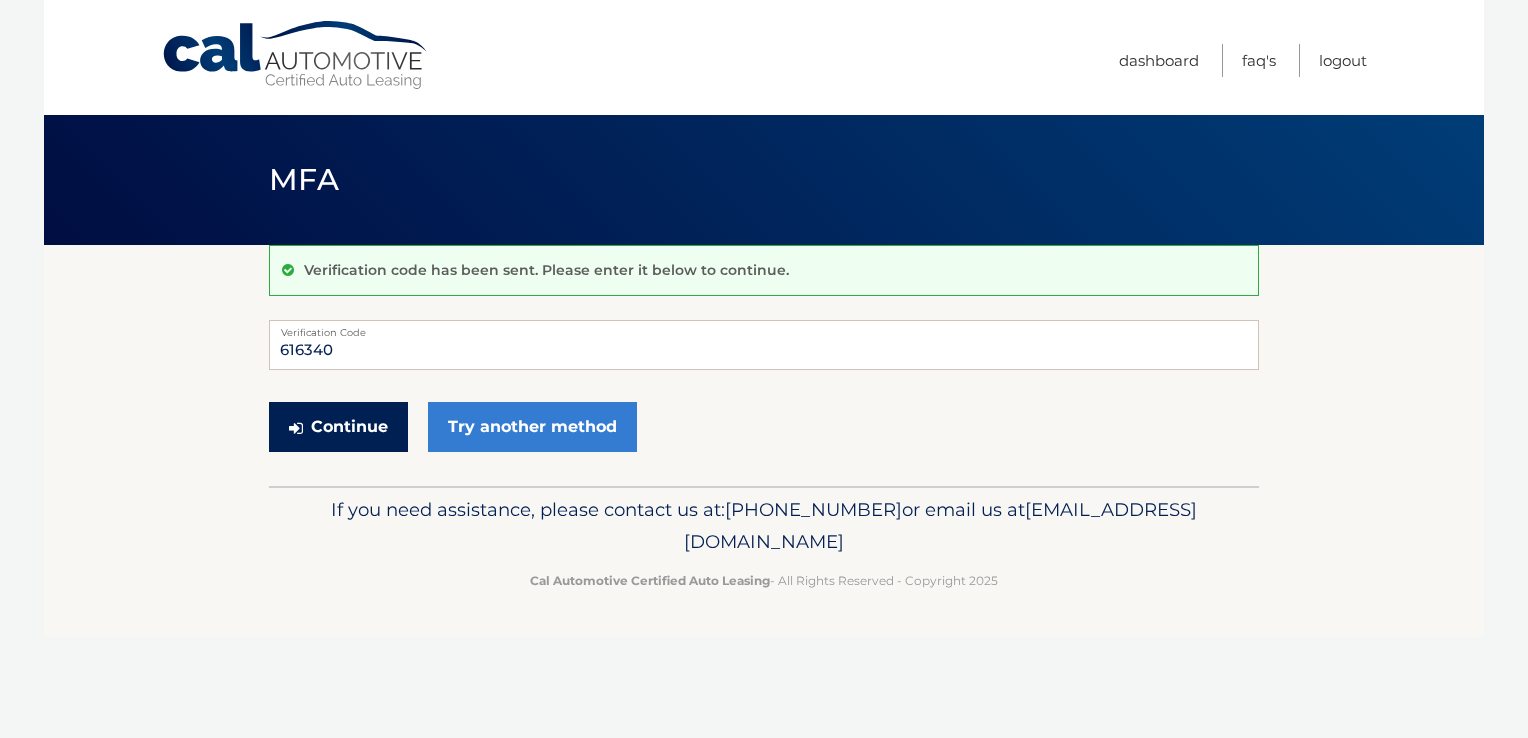 click on "Continue" at bounding box center [338, 427] 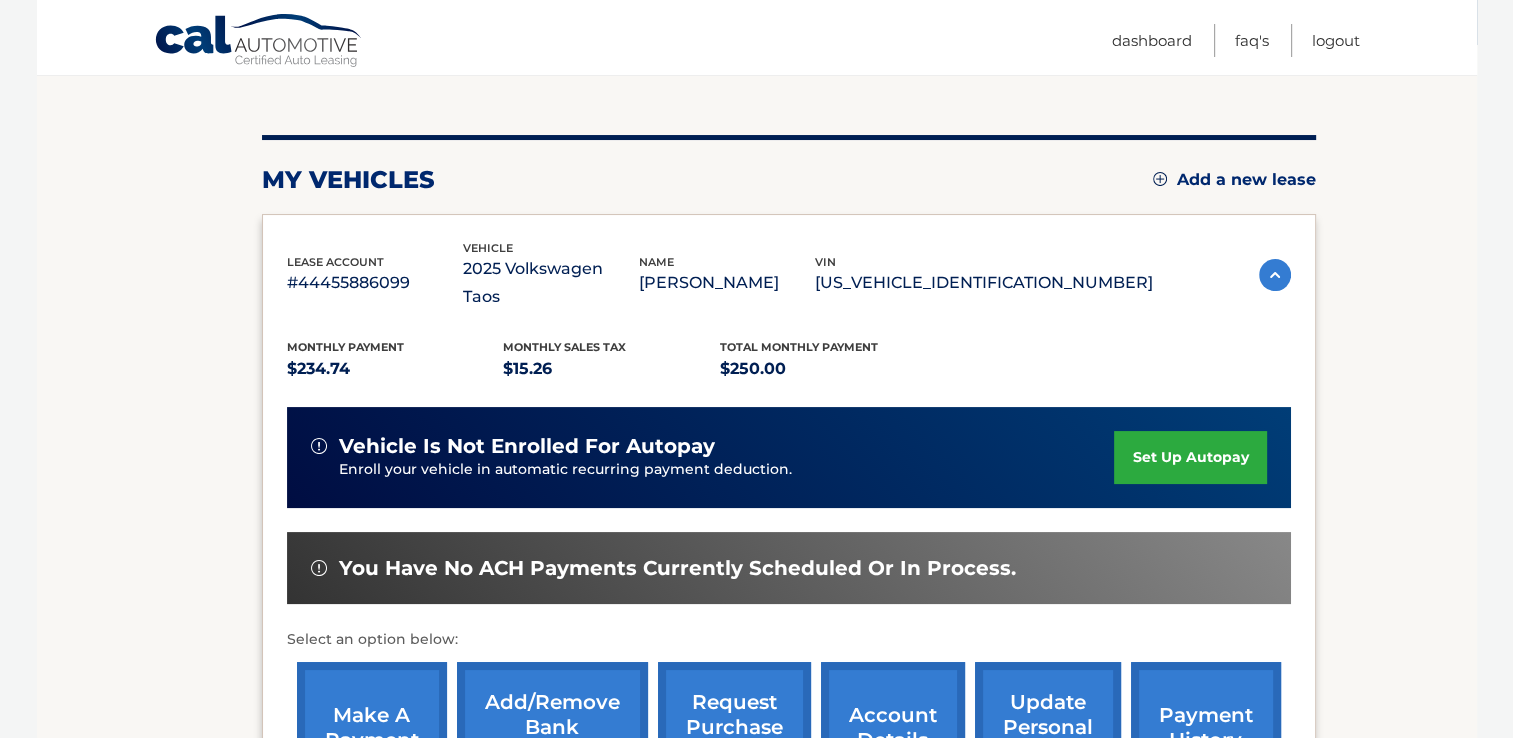 scroll, scrollTop: 400, scrollLeft: 0, axis: vertical 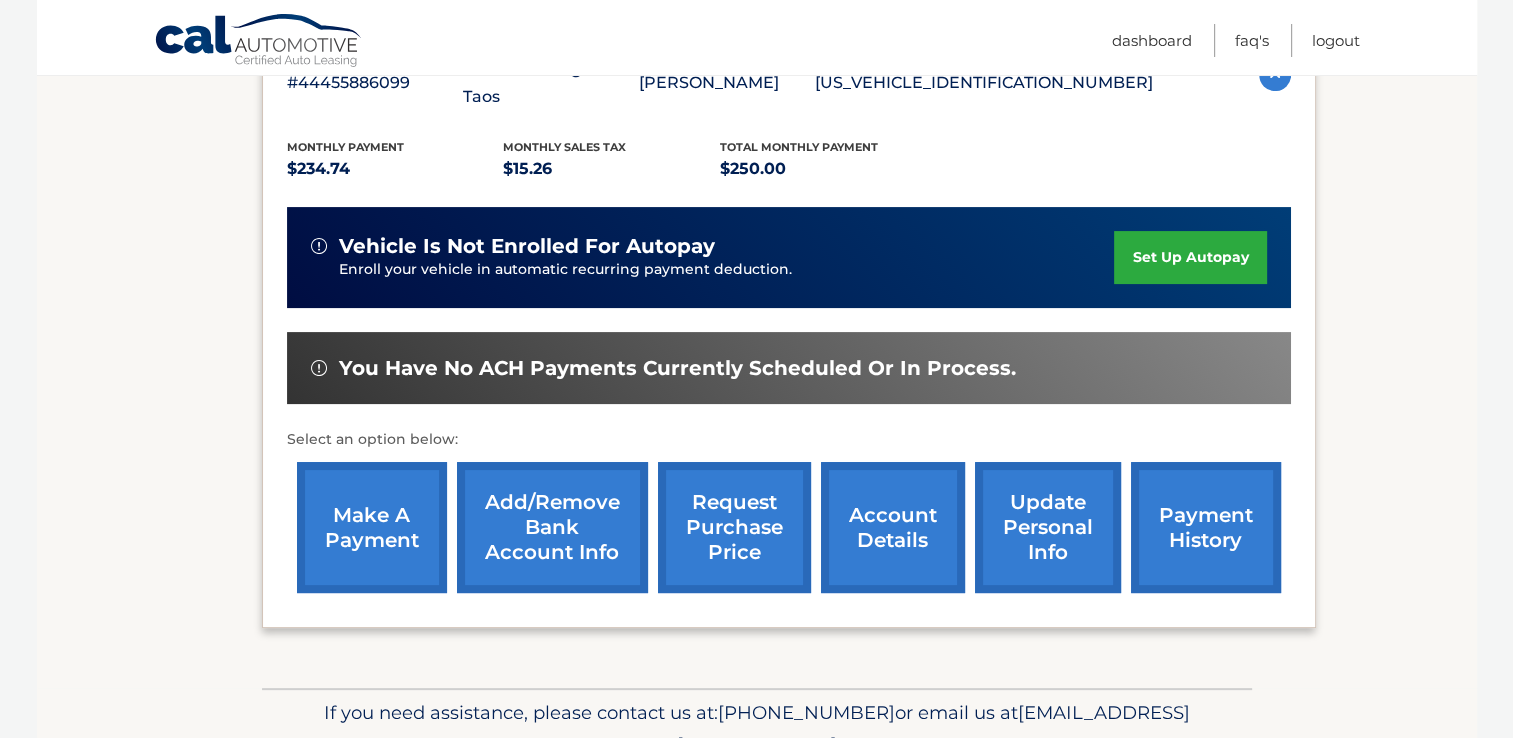 click on "payment history" at bounding box center (1206, 527) 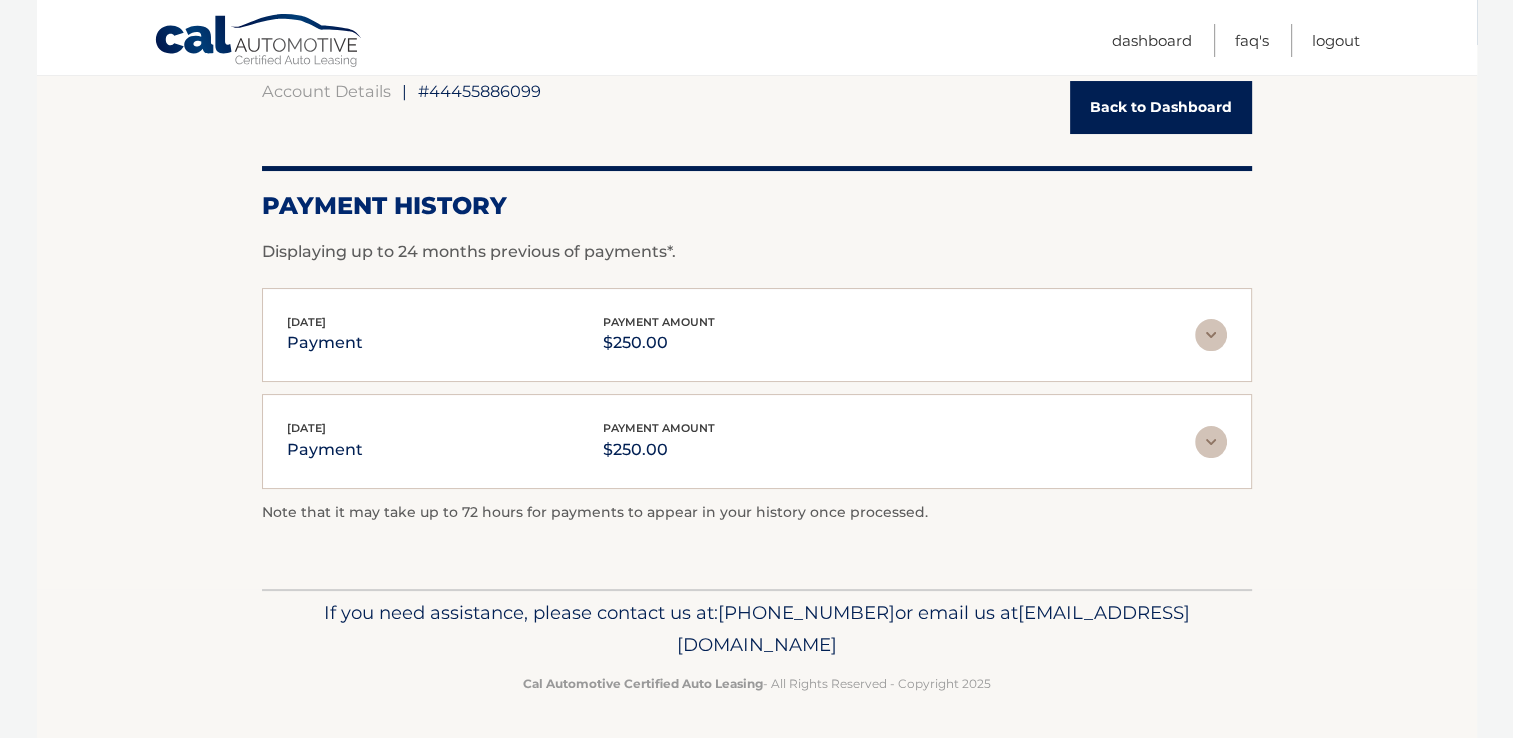scroll, scrollTop: 0, scrollLeft: 0, axis: both 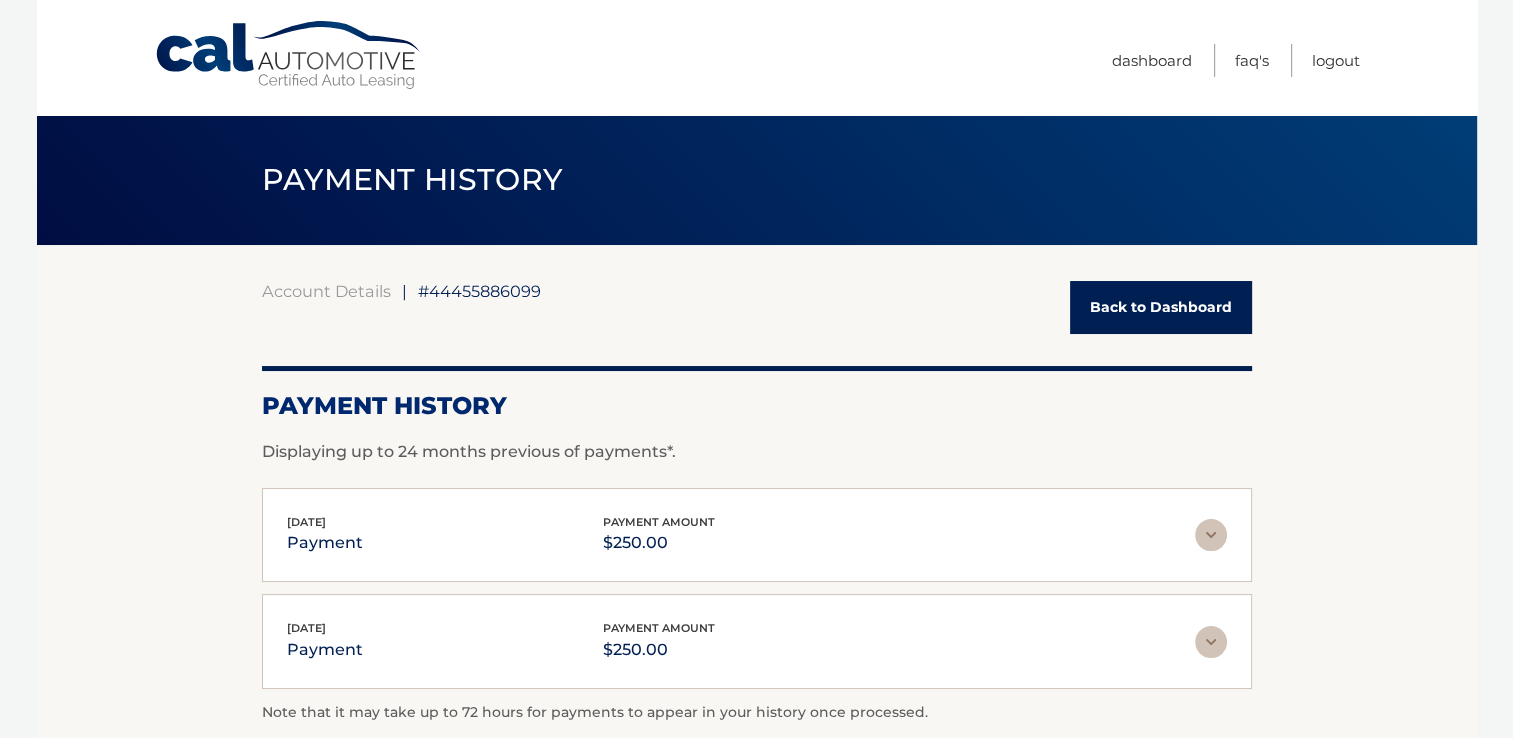 click on "Back to Dashboard" at bounding box center [1161, 307] 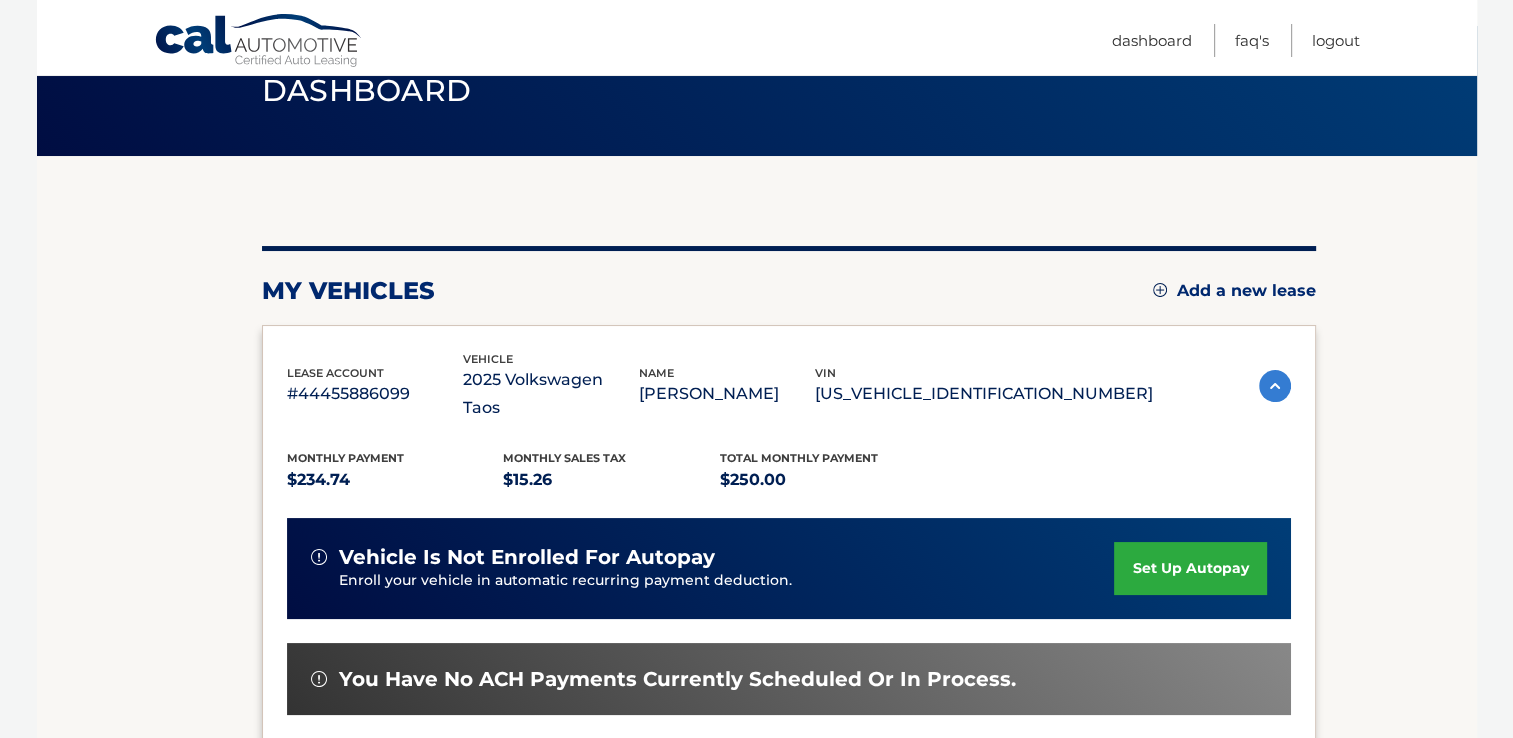 scroll, scrollTop: 400, scrollLeft: 0, axis: vertical 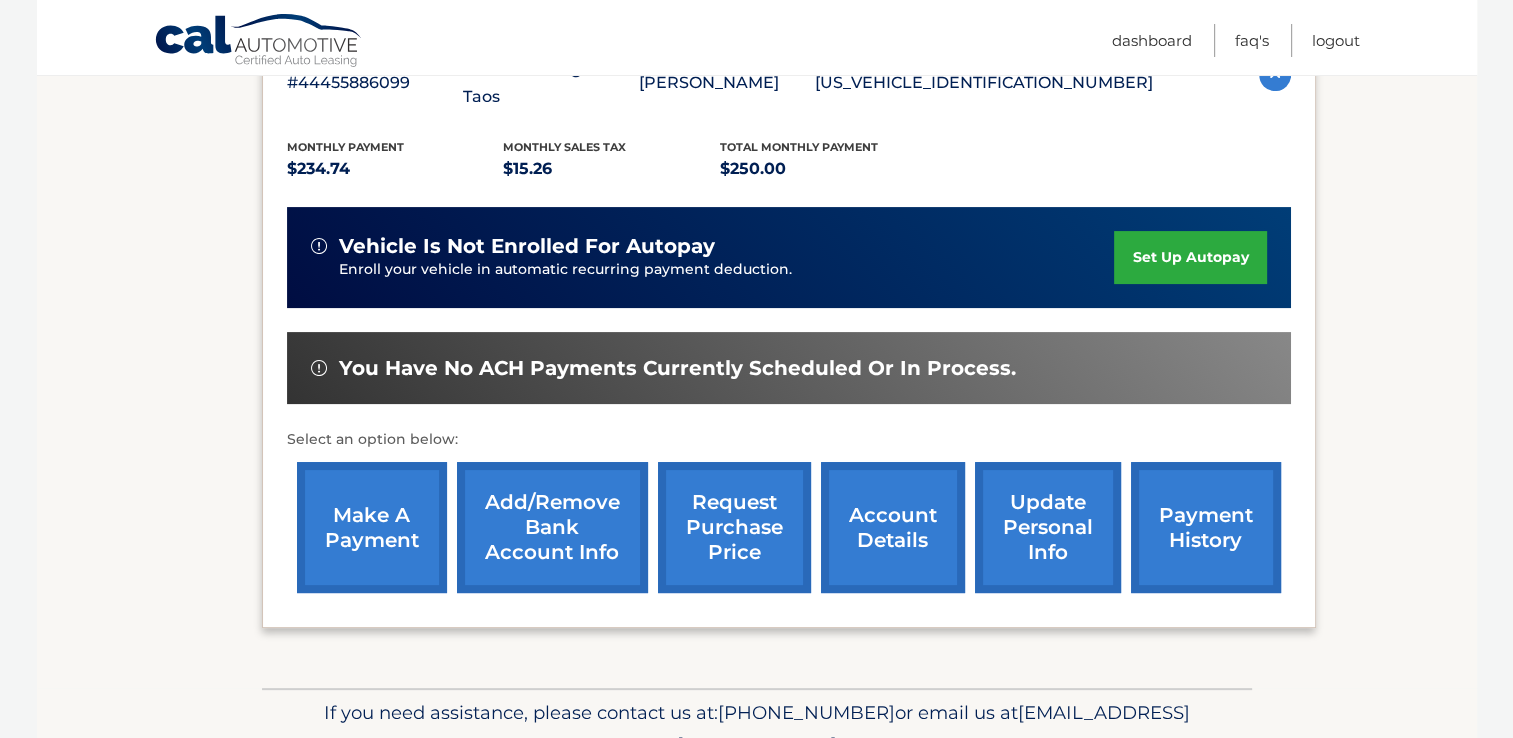 click on "make a payment" at bounding box center [372, 527] 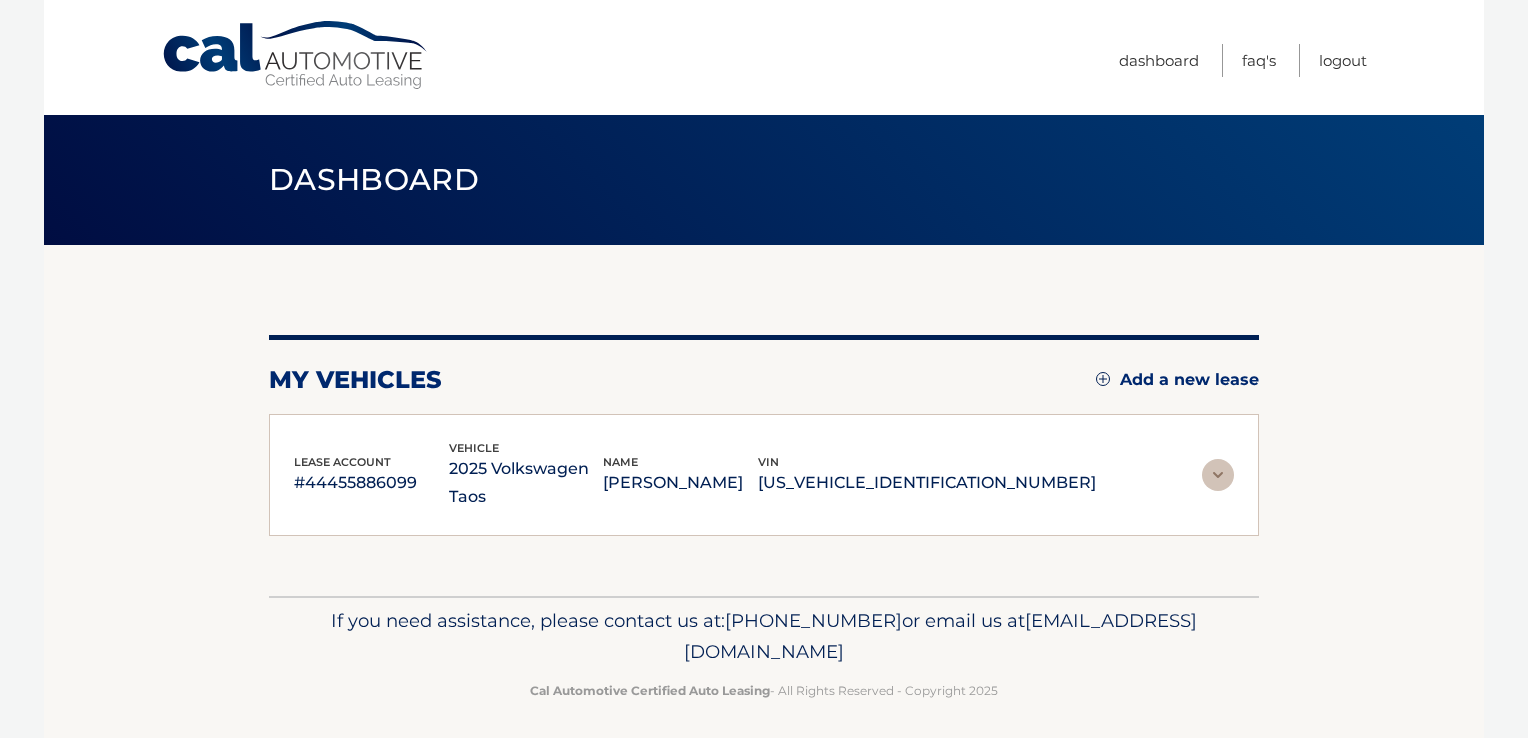 scroll, scrollTop: 0, scrollLeft: 0, axis: both 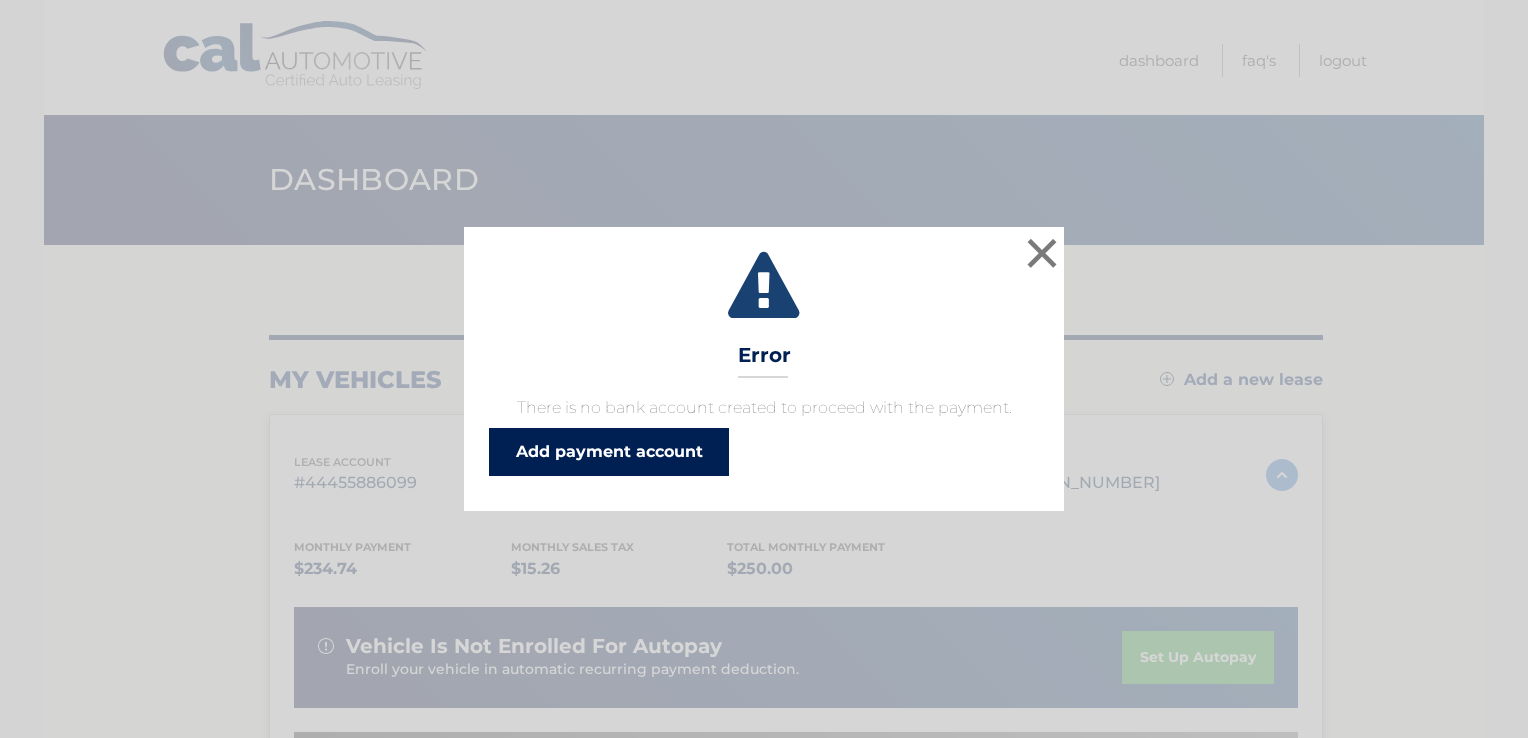click on "Add payment account" at bounding box center (609, 452) 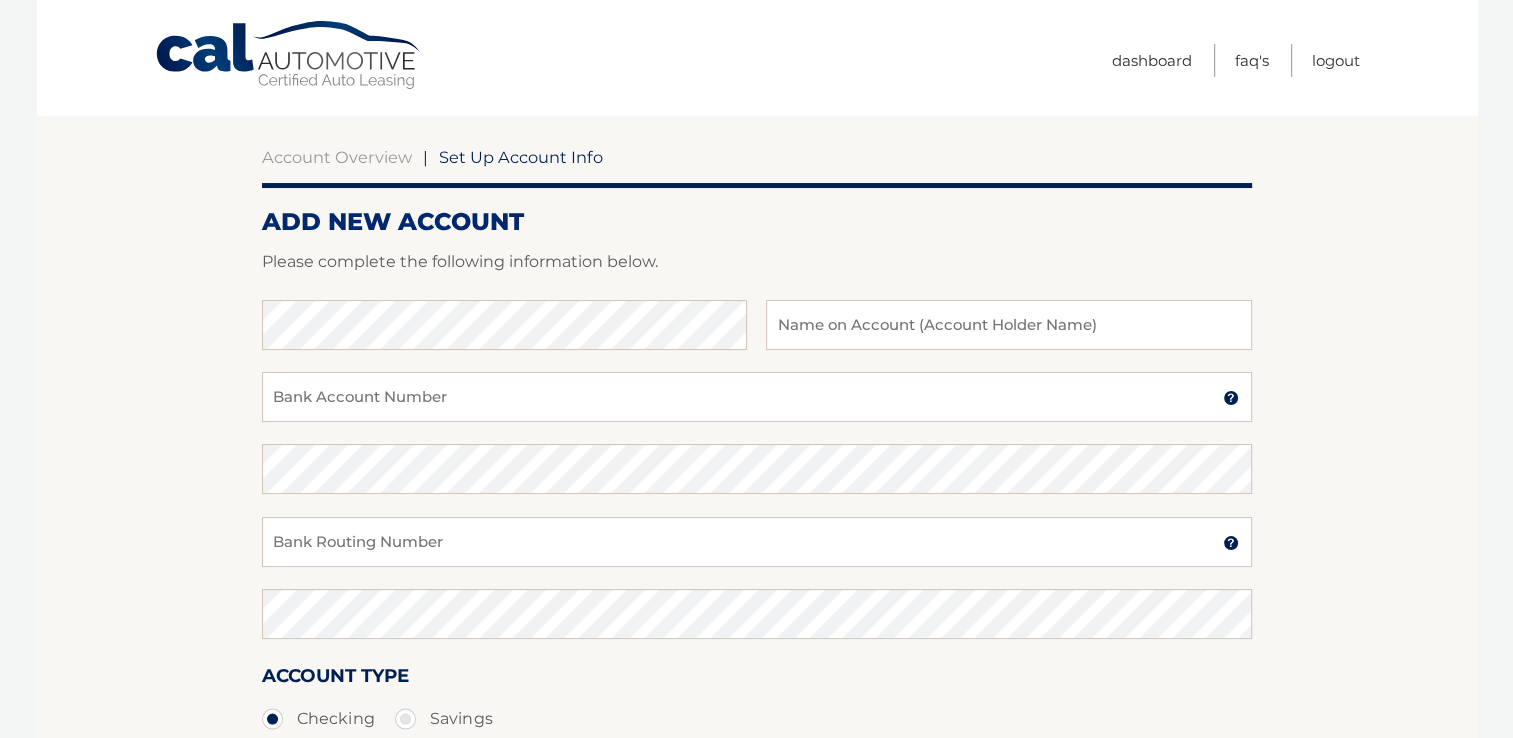 scroll, scrollTop: 0, scrollLeft: 0, axis: both 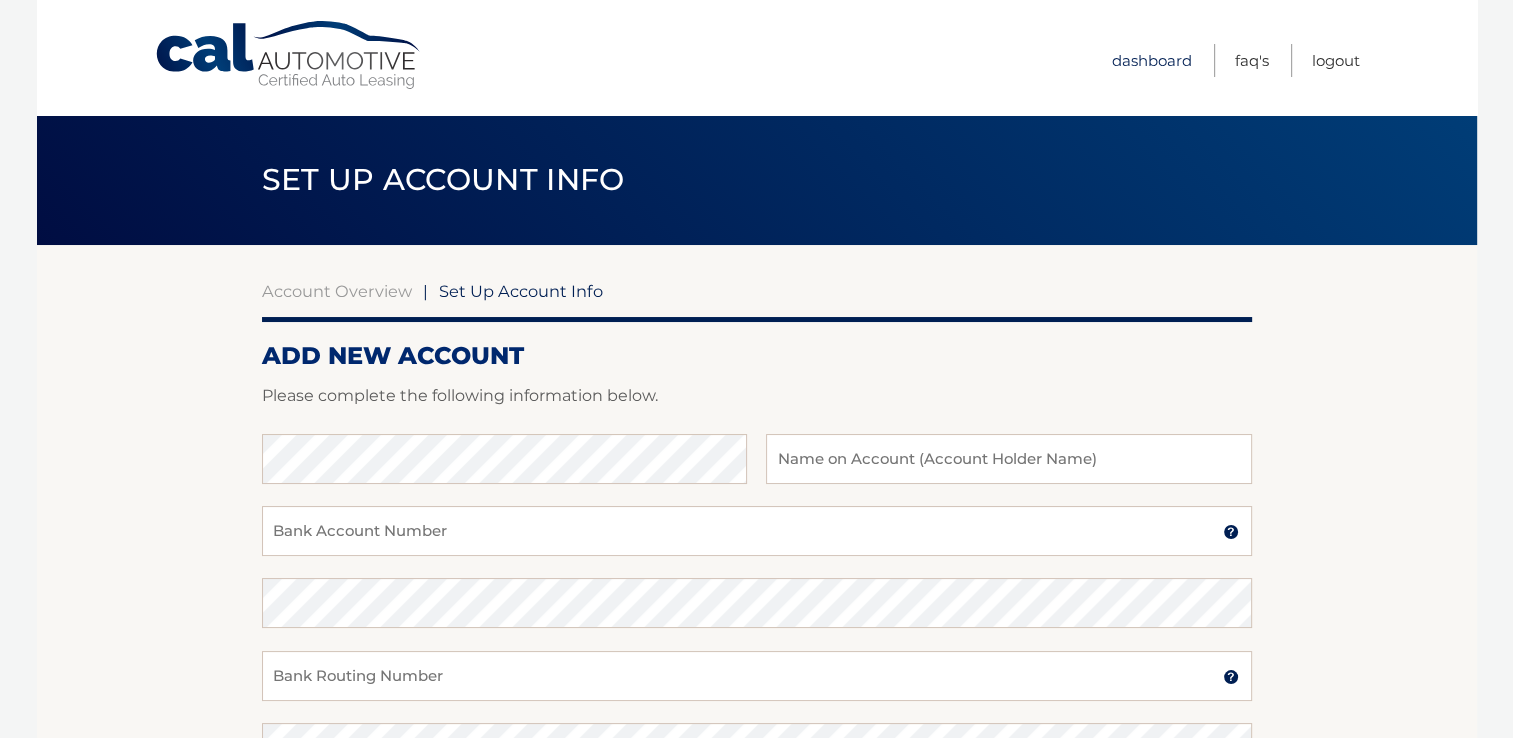 click on "Dashboard" at bounding box center [1152, 60] 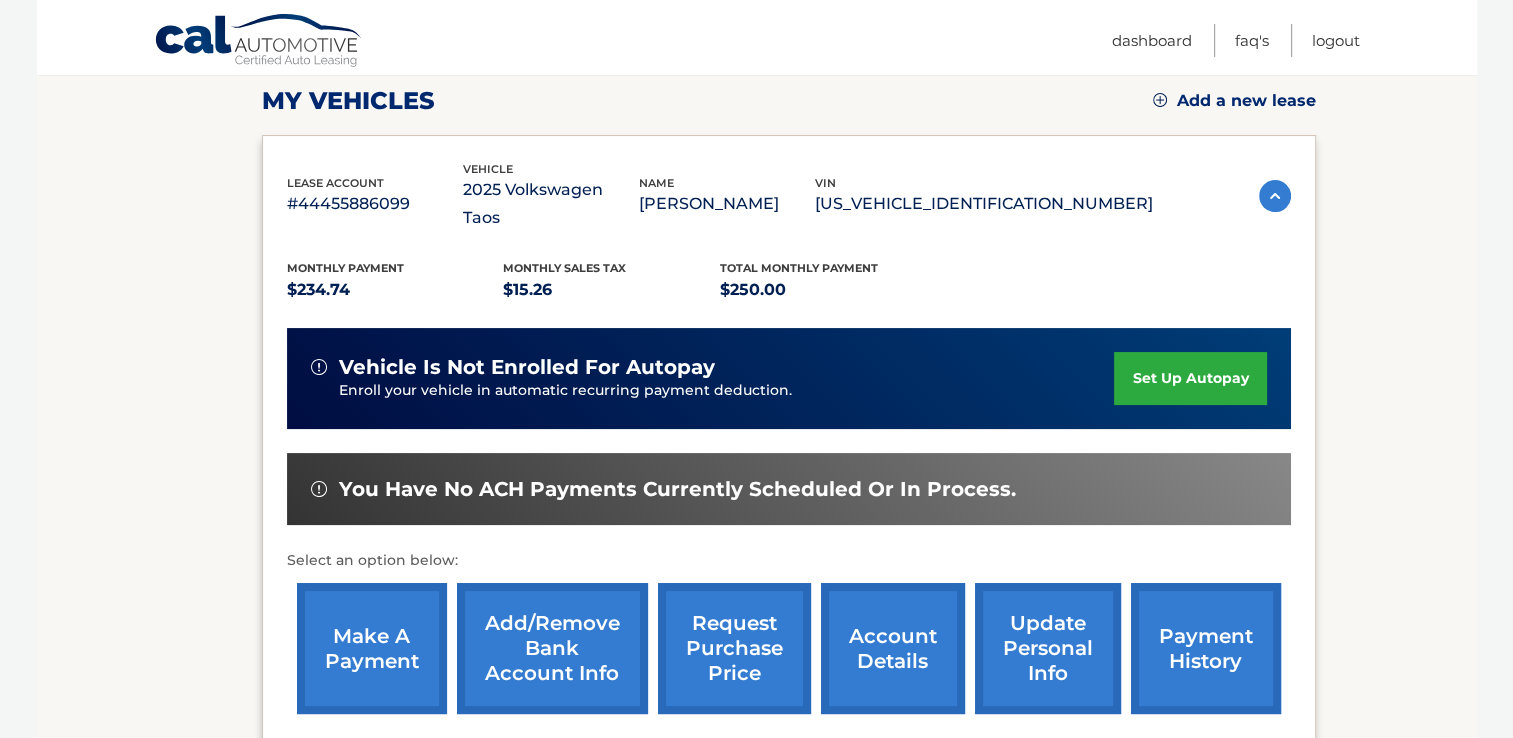 scroll, scrollTop: 300, scrollLeft: 0, axis: vertical 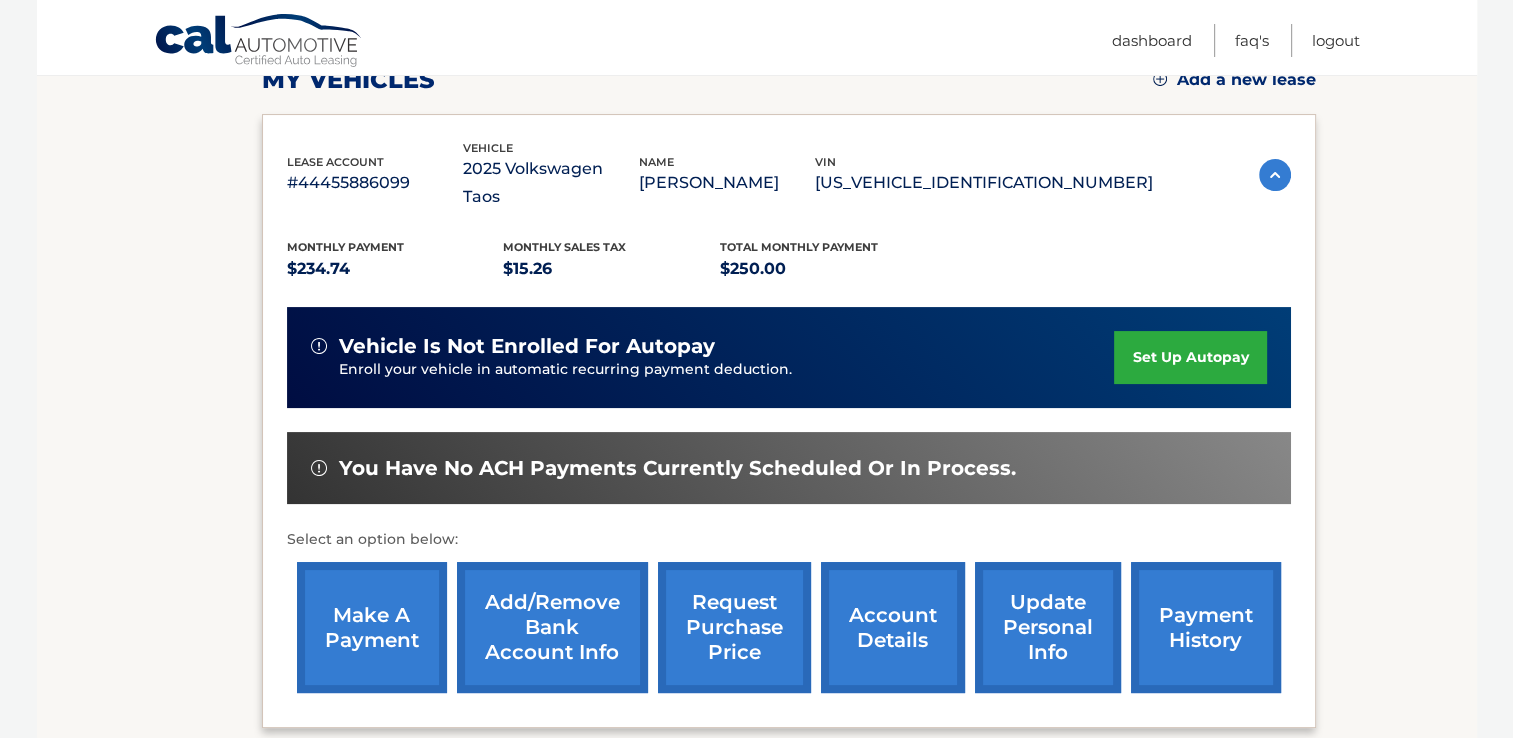 click on "account details" at bounding box center [893, 627] 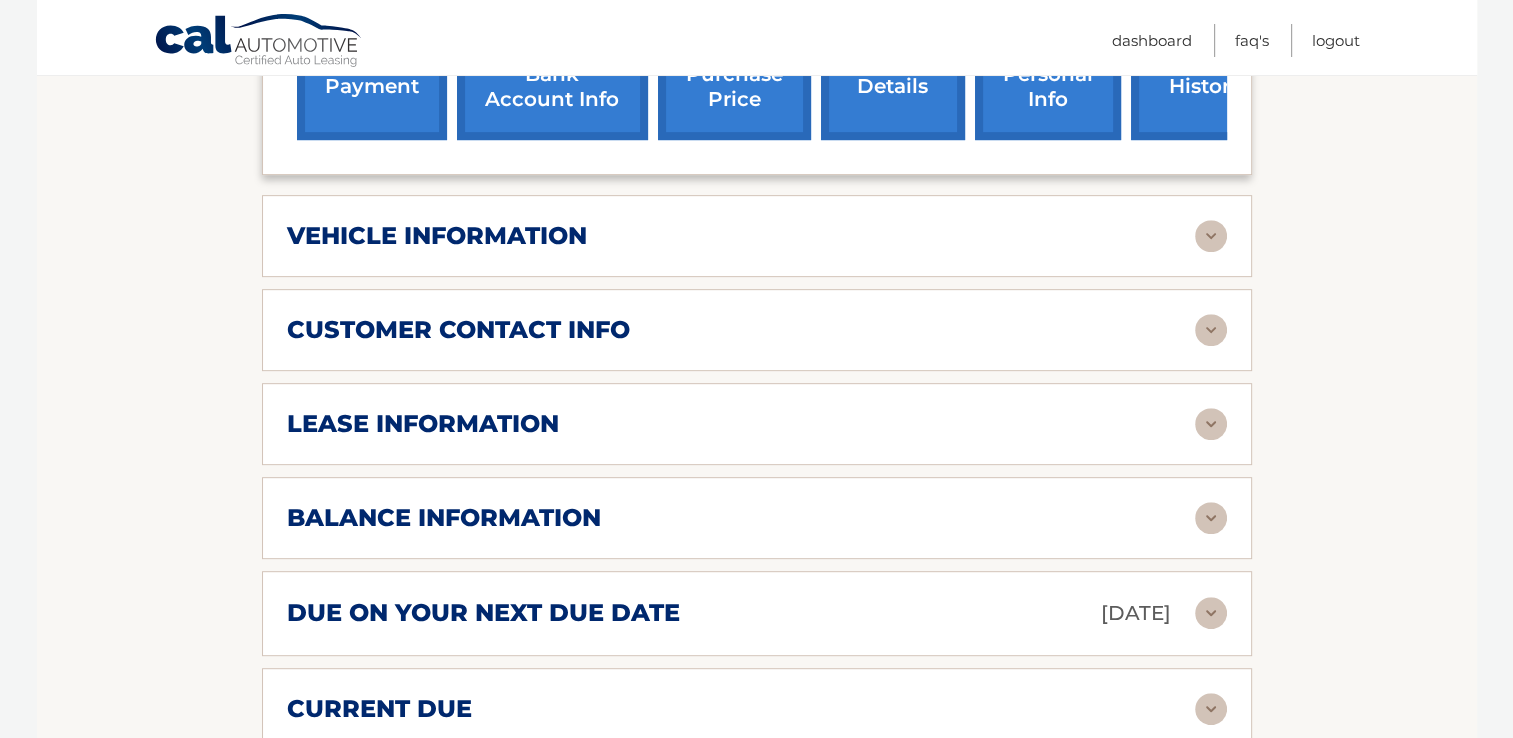 scroll, scrollTop: 900, scrollLeft: 0, axis: vertical 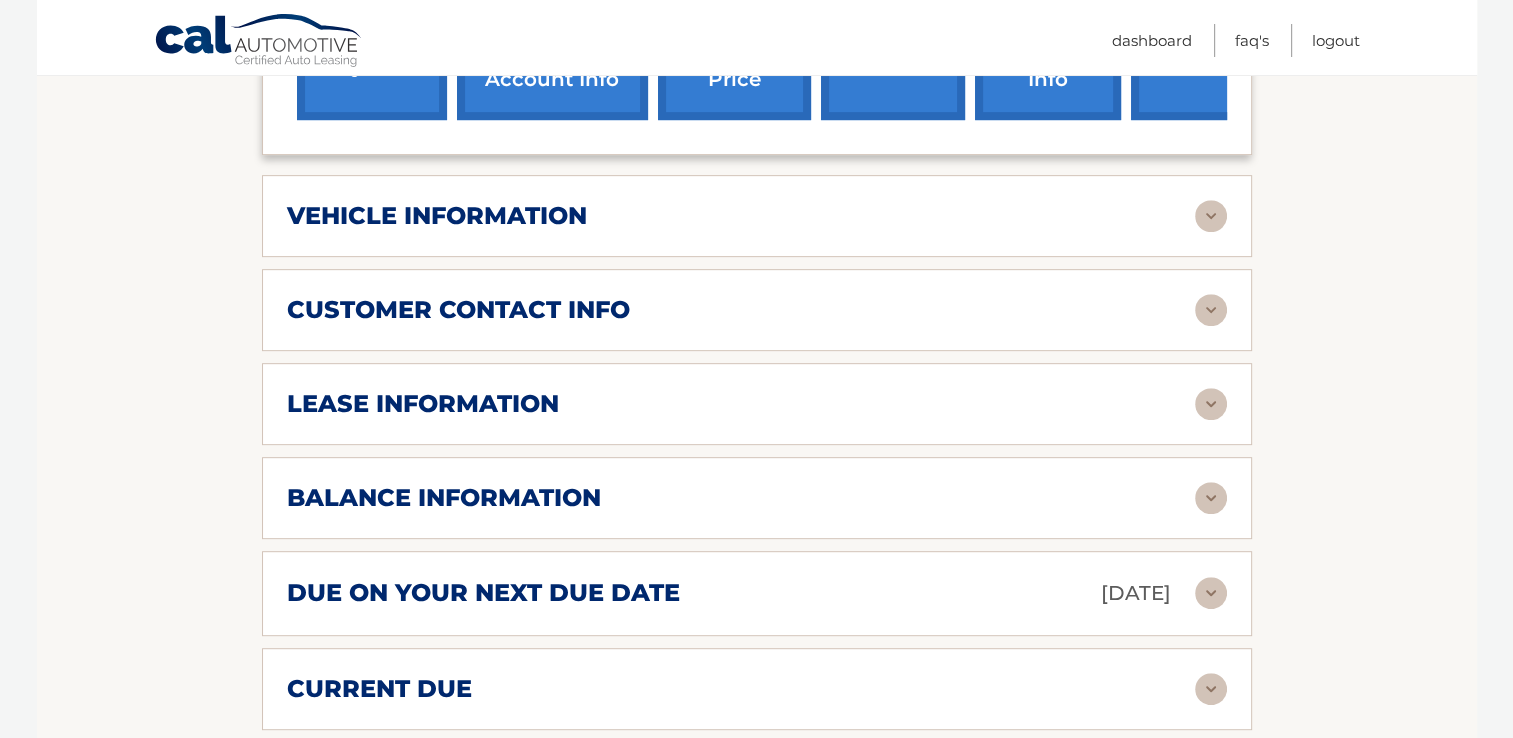 click at bounding box center (1211, 593) 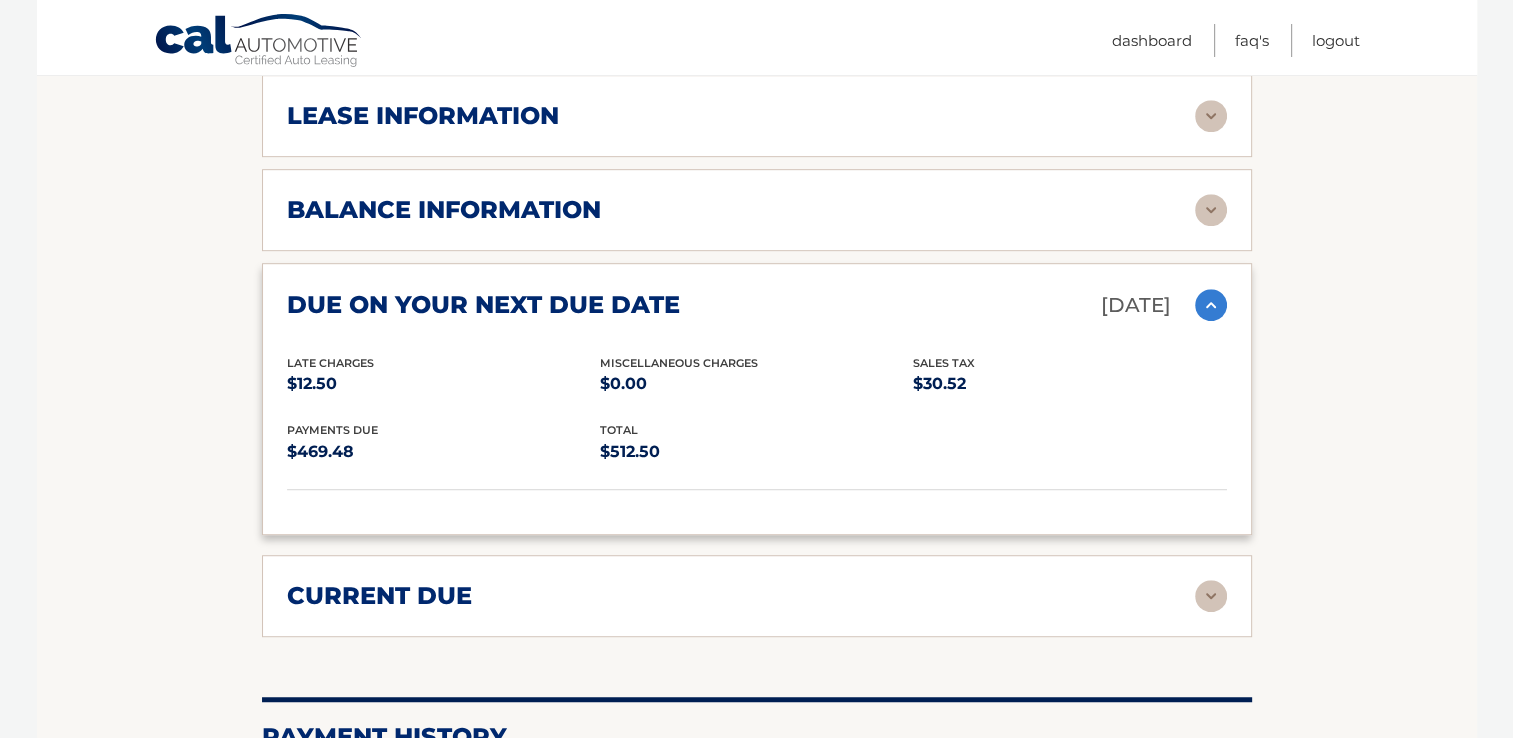 scroll, scrollTop: 1200, scrollLeft: 0, axis: vertical 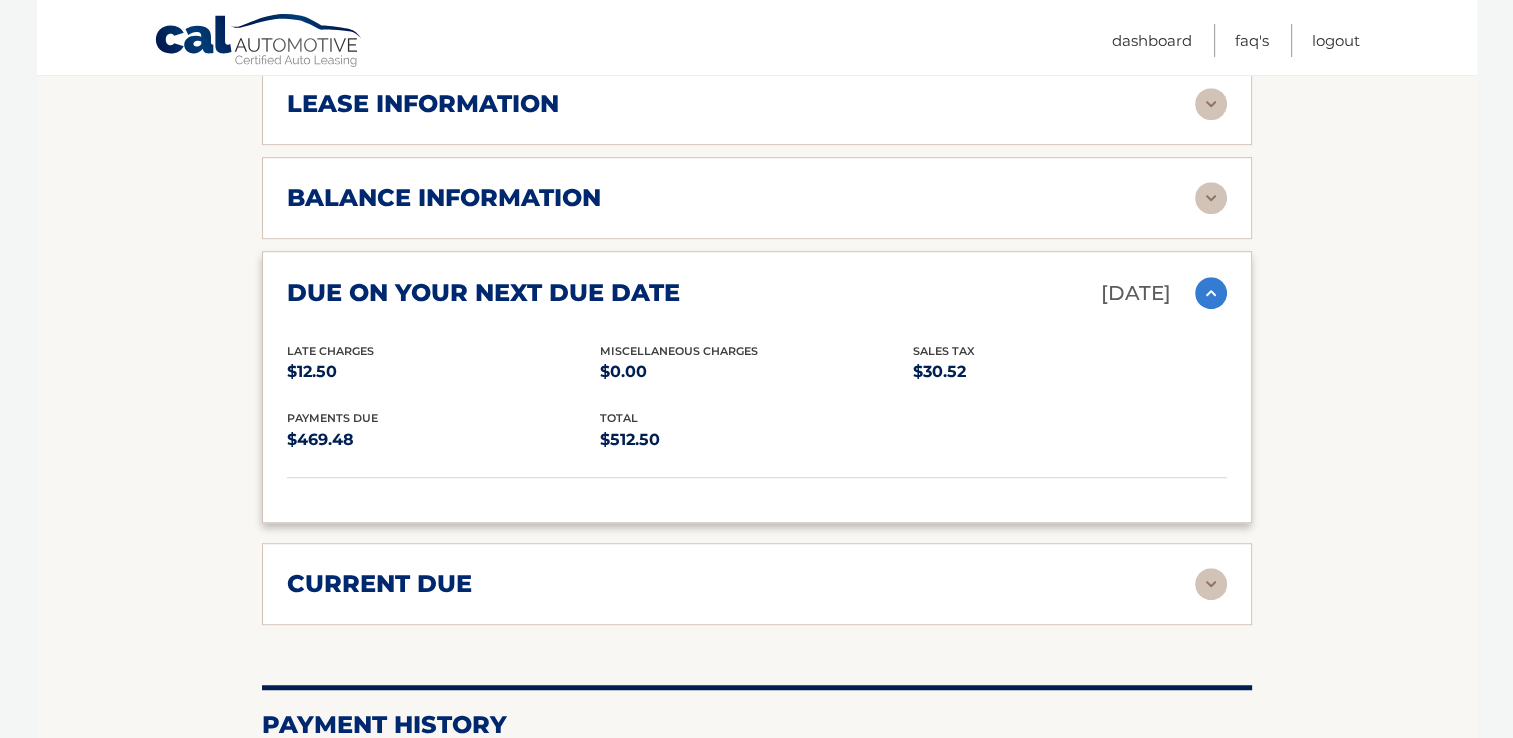 click at bounding box center (1211, 584) 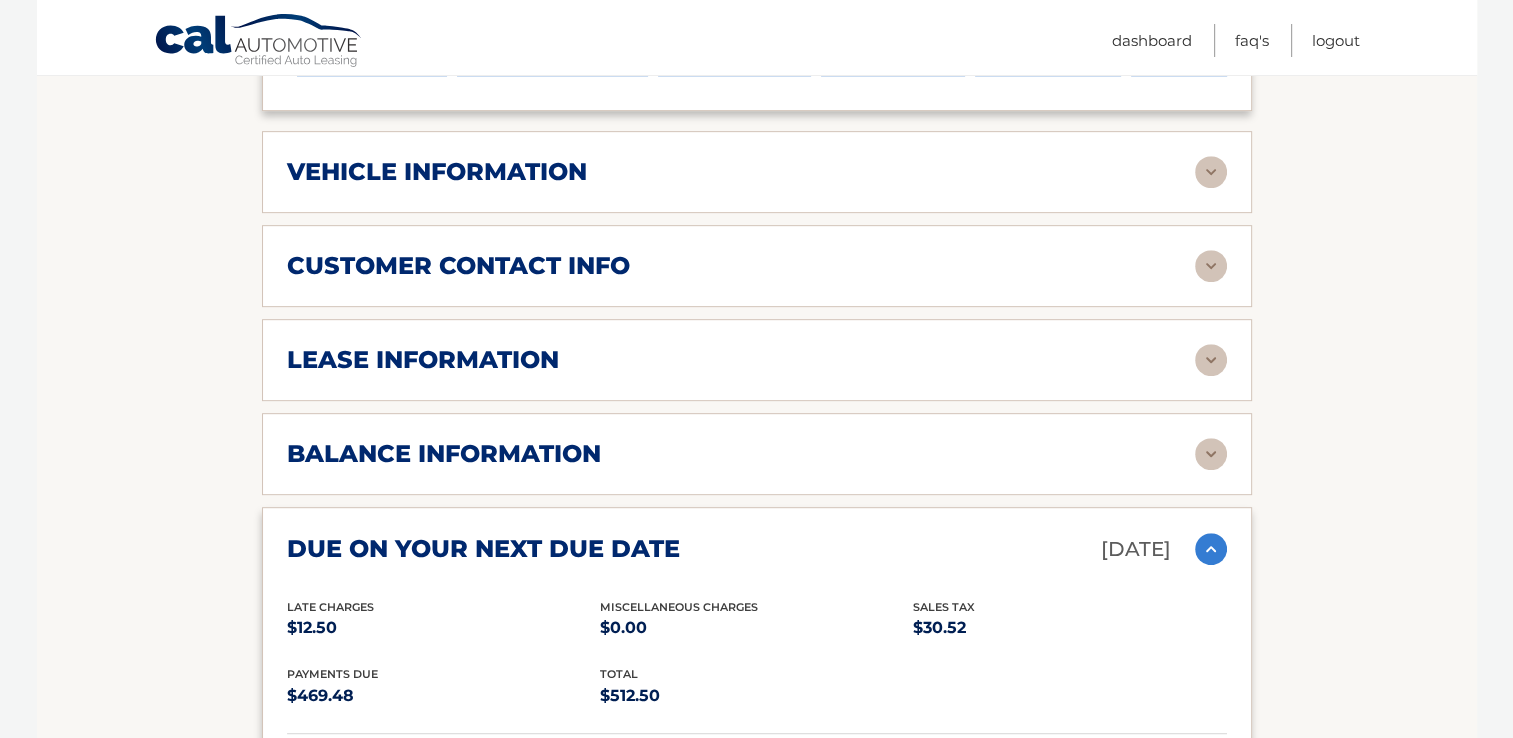 scroll, scrollTop: 879, scrollLeft: 0, axis: vertical 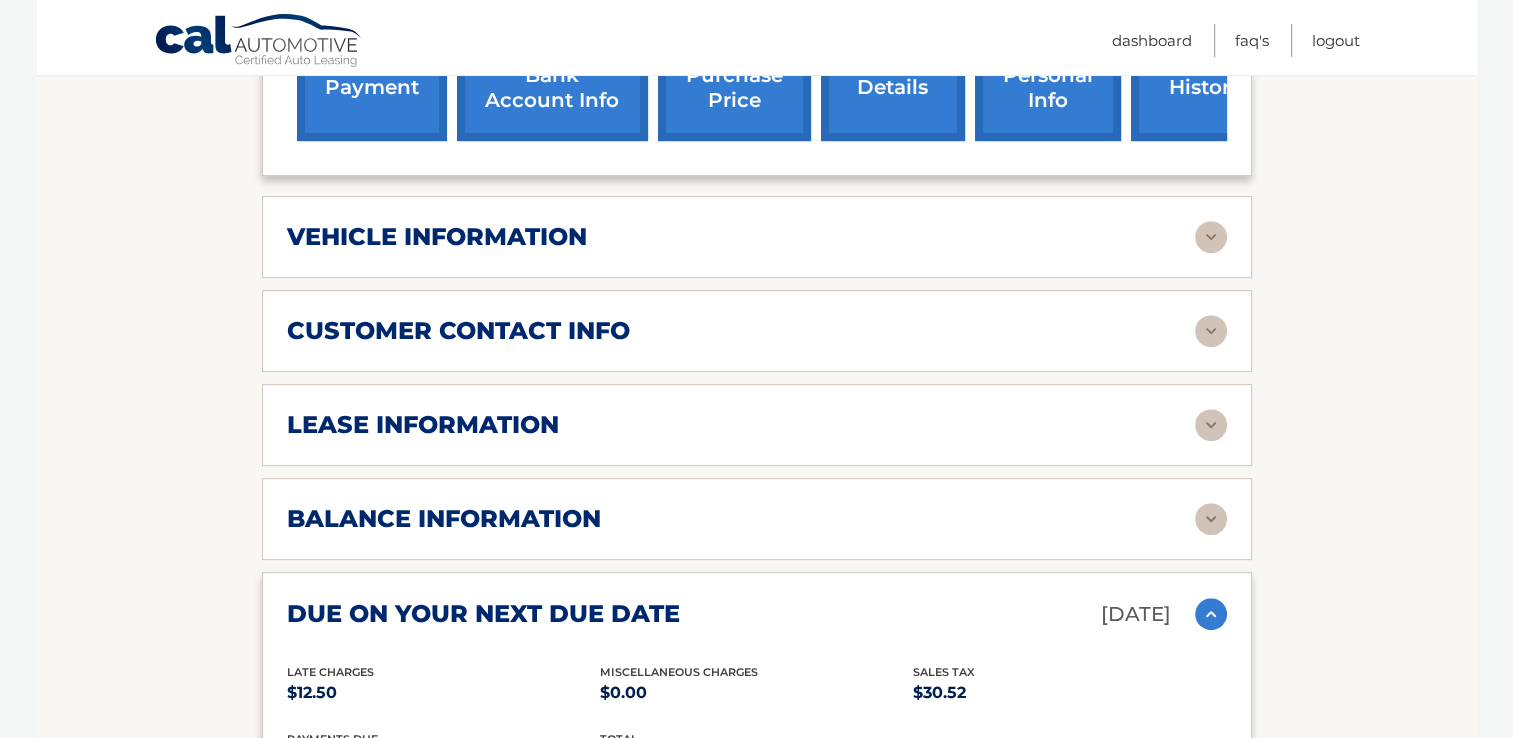 click at bounding box center (1211, 519) 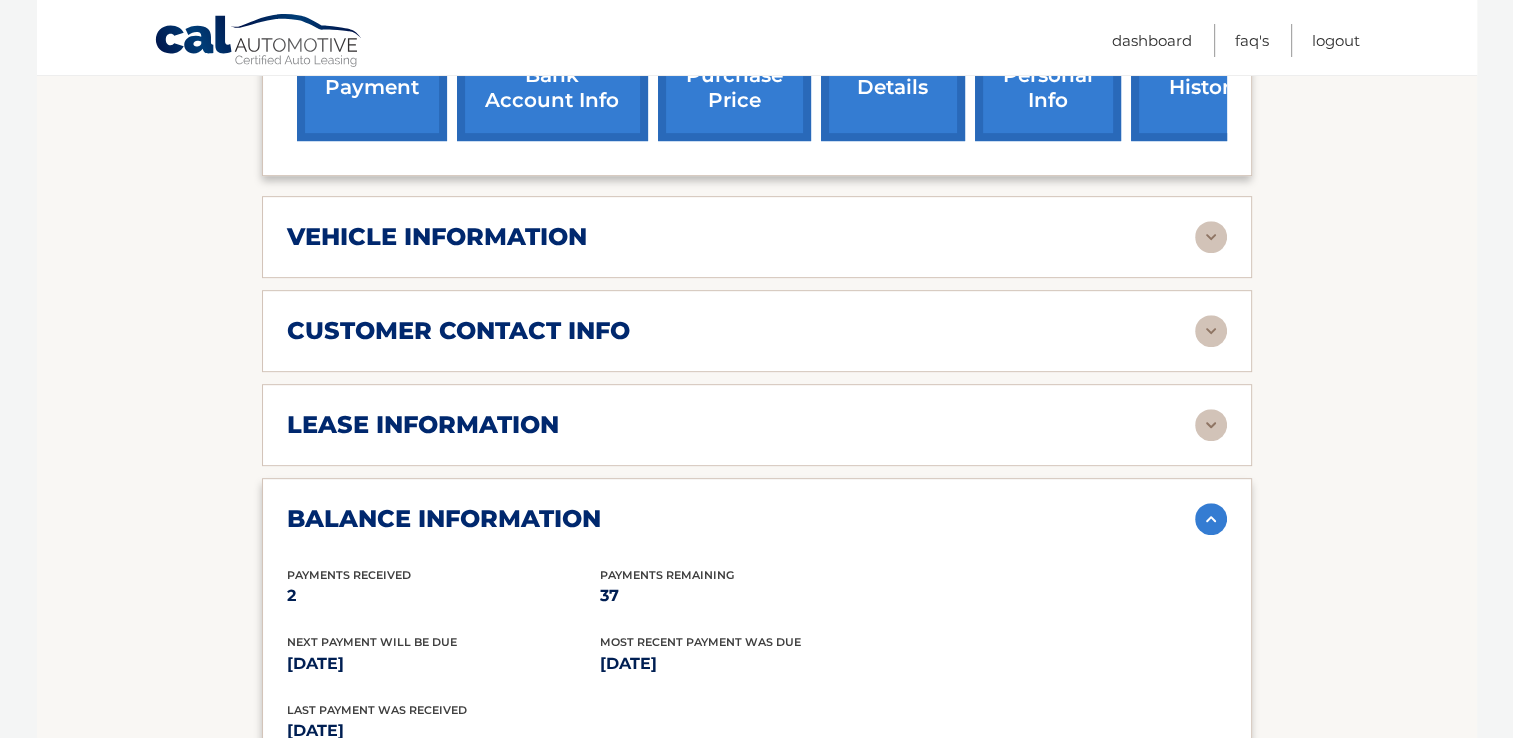 click at bounding box center [1211, 519] 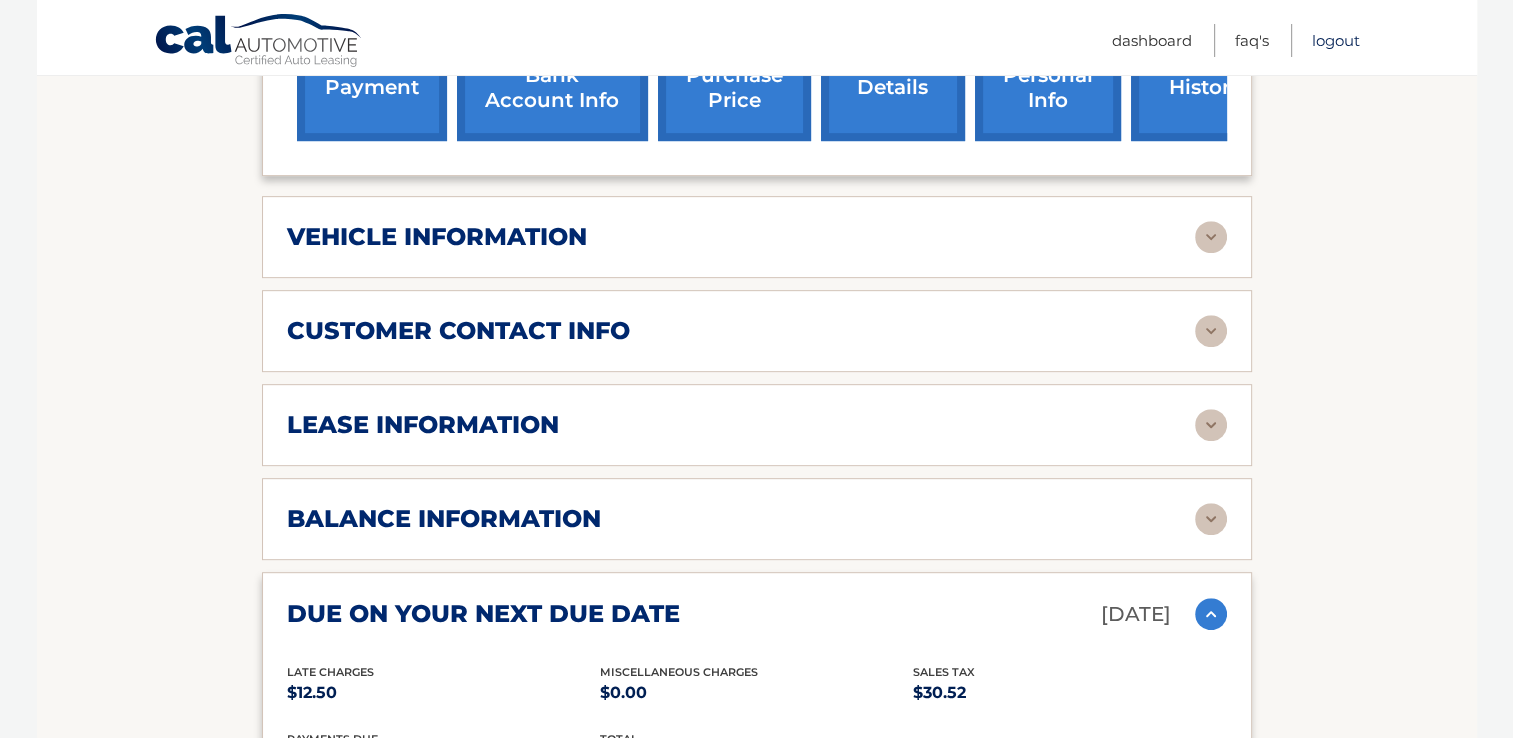 click on "Logout" at bounding box center (1336, 40) 